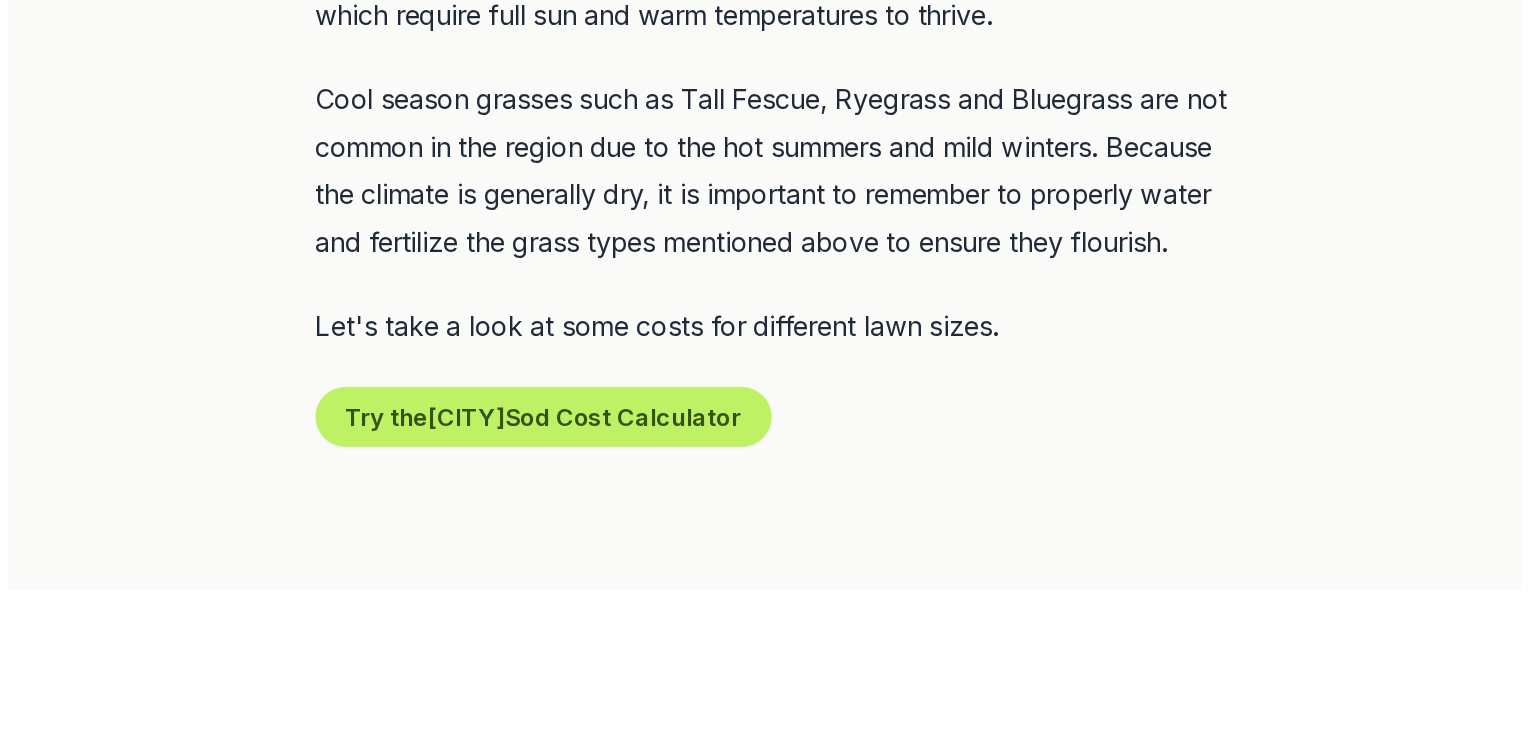 scroll, scrollTop: 883, scrollLeft: 0, axis: vertical 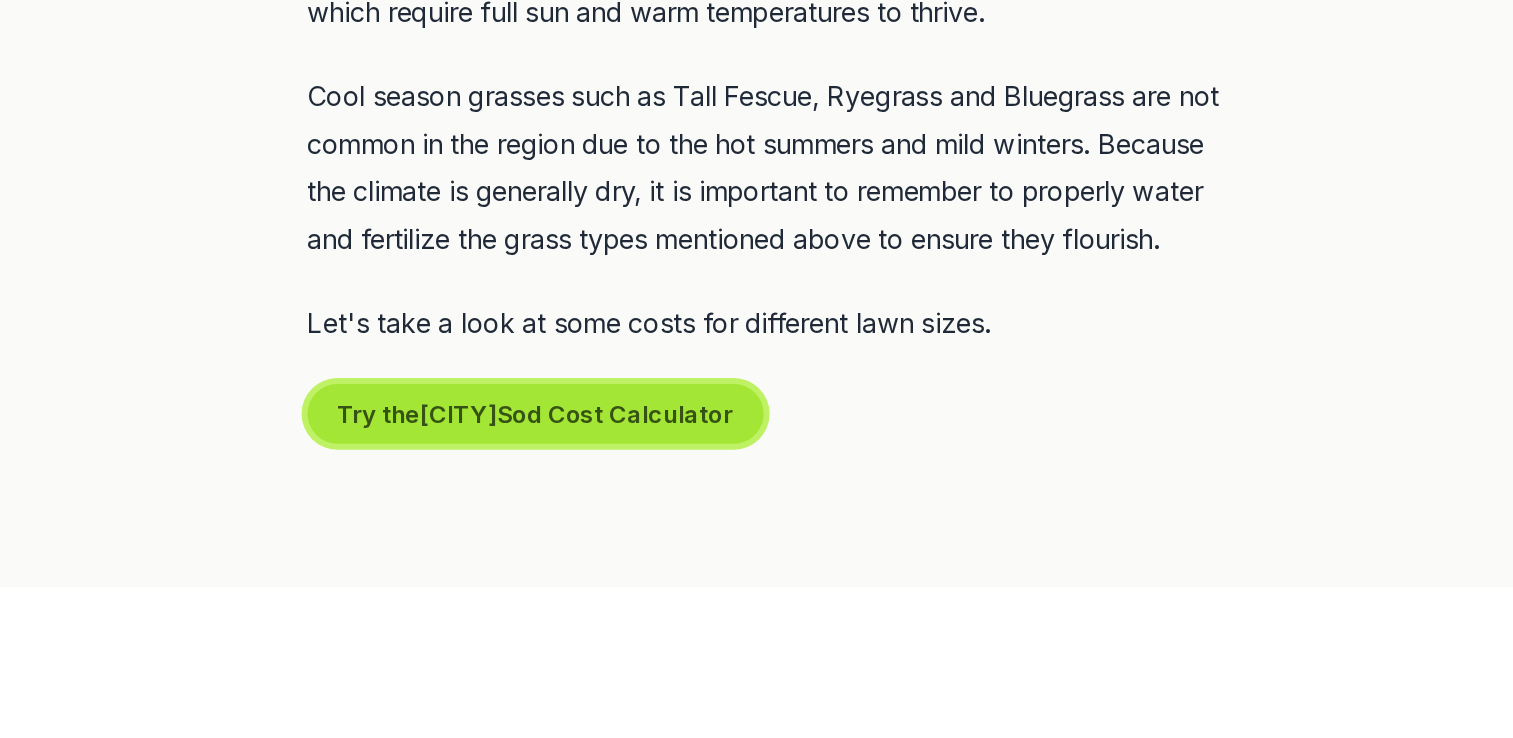 click on "Try the [CITY] Sod Cost Calculator" at bounding box center [599, 521] 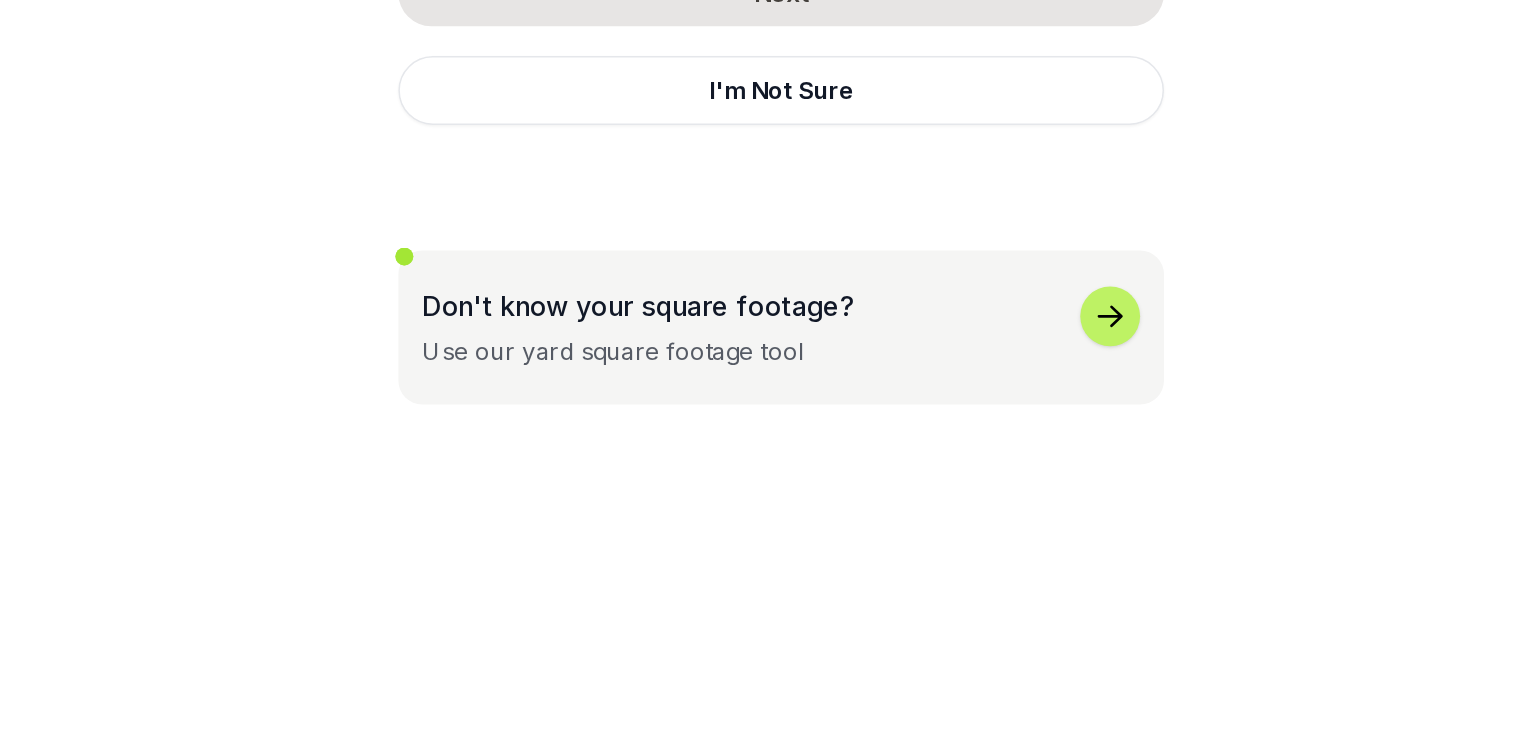 click 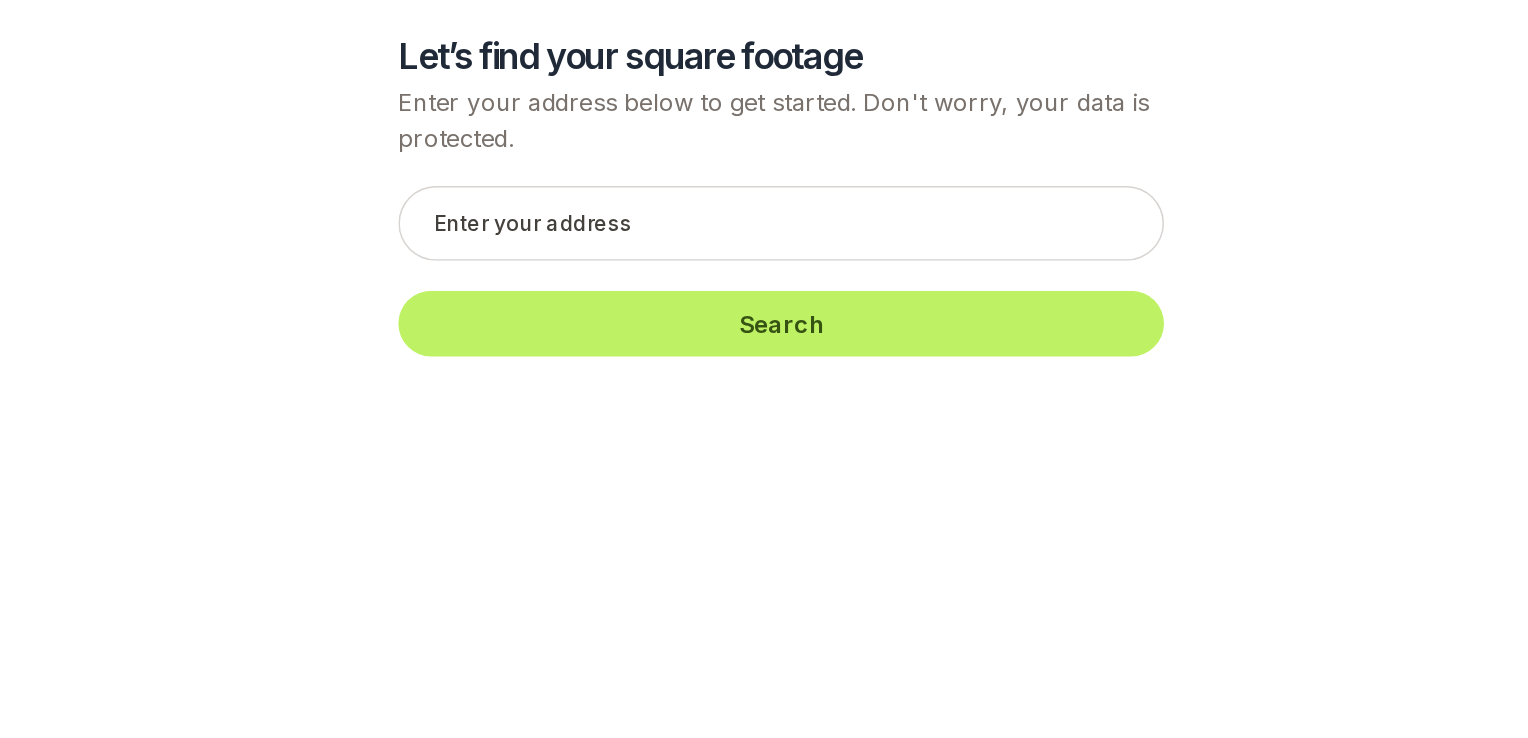 scroll, scrollTop: 882, scrollLeft: 0, axis: vertical 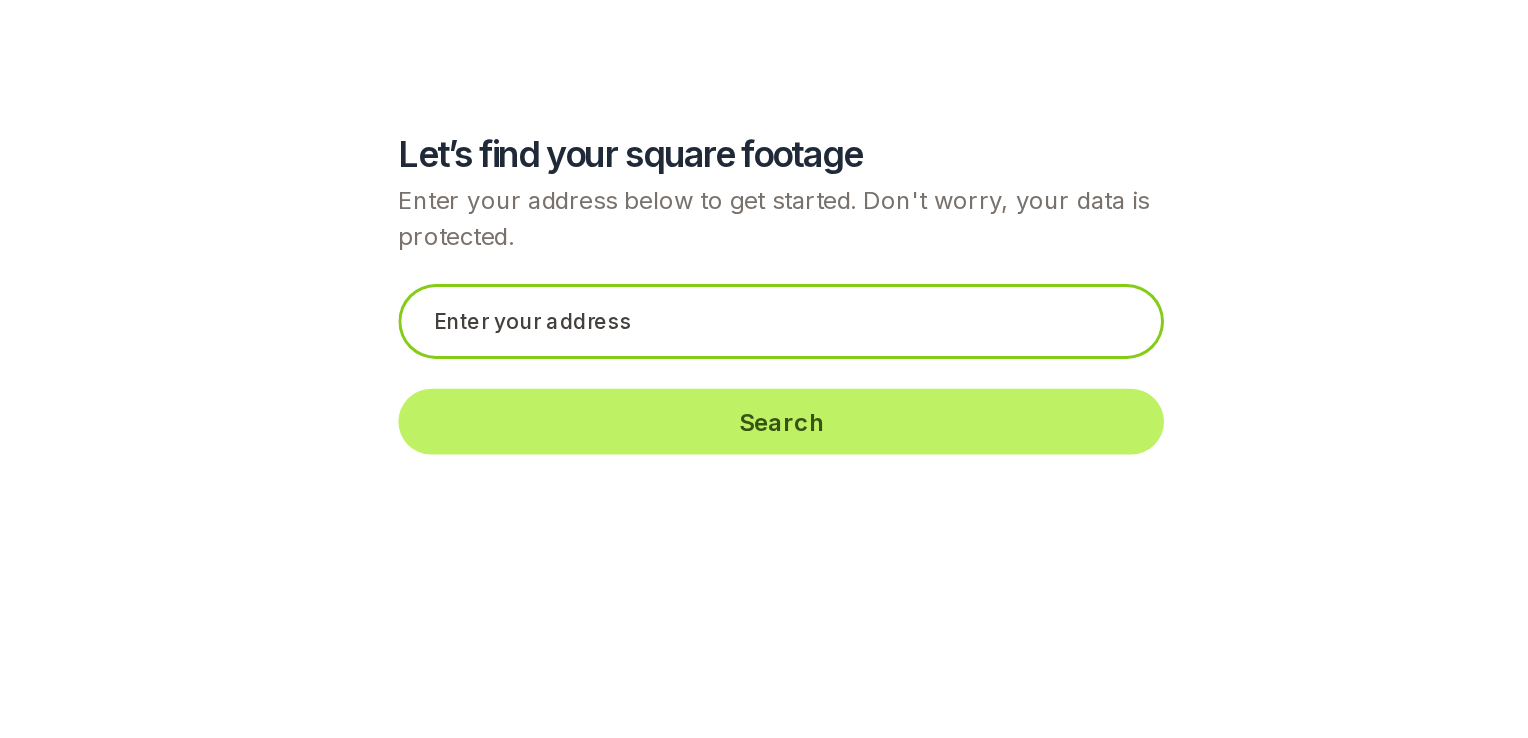 click at bounding box center [764, 215] 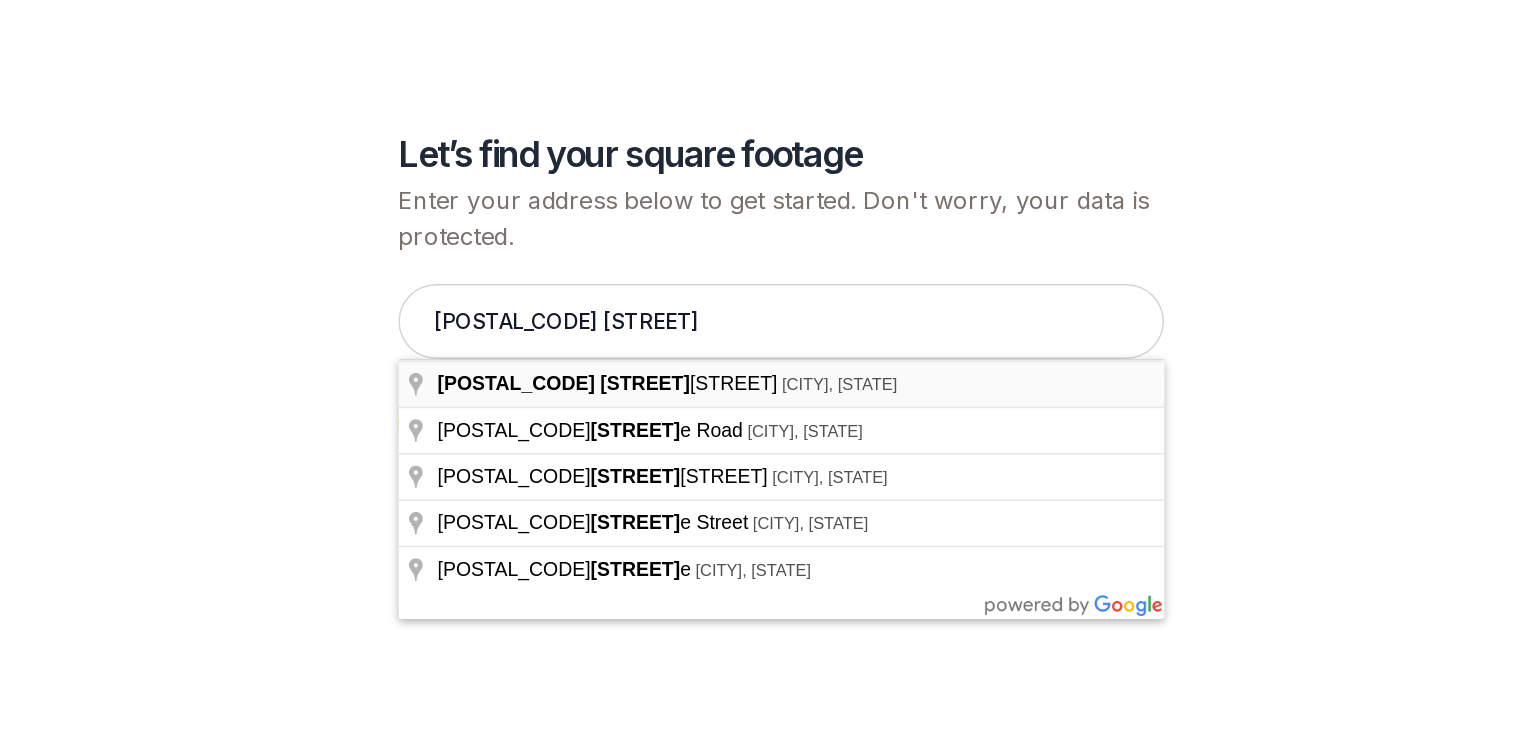 type on "[POSTAL_CODE] [STREET], [CITY], [STATE]" 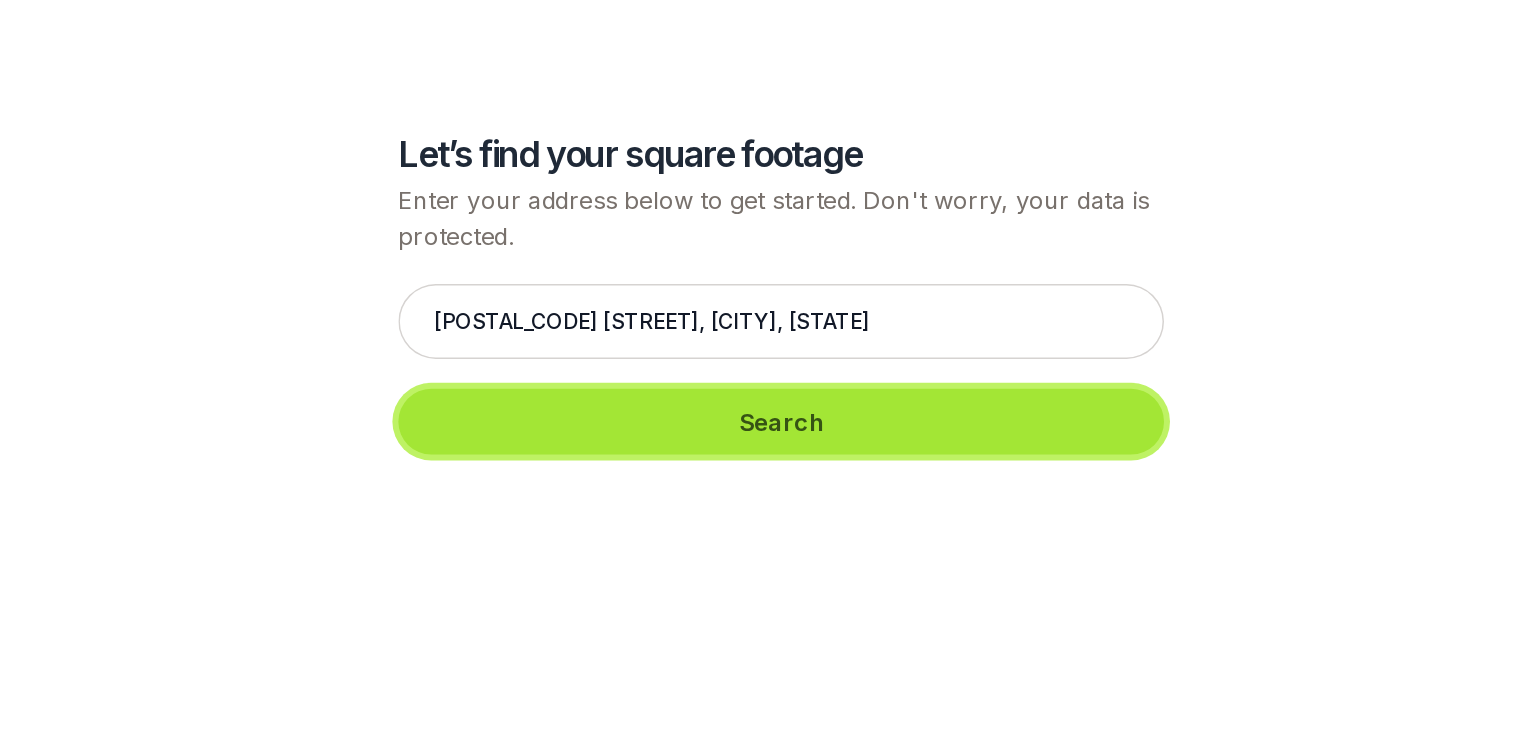 click on "Search" at bounding box center (764, 282) 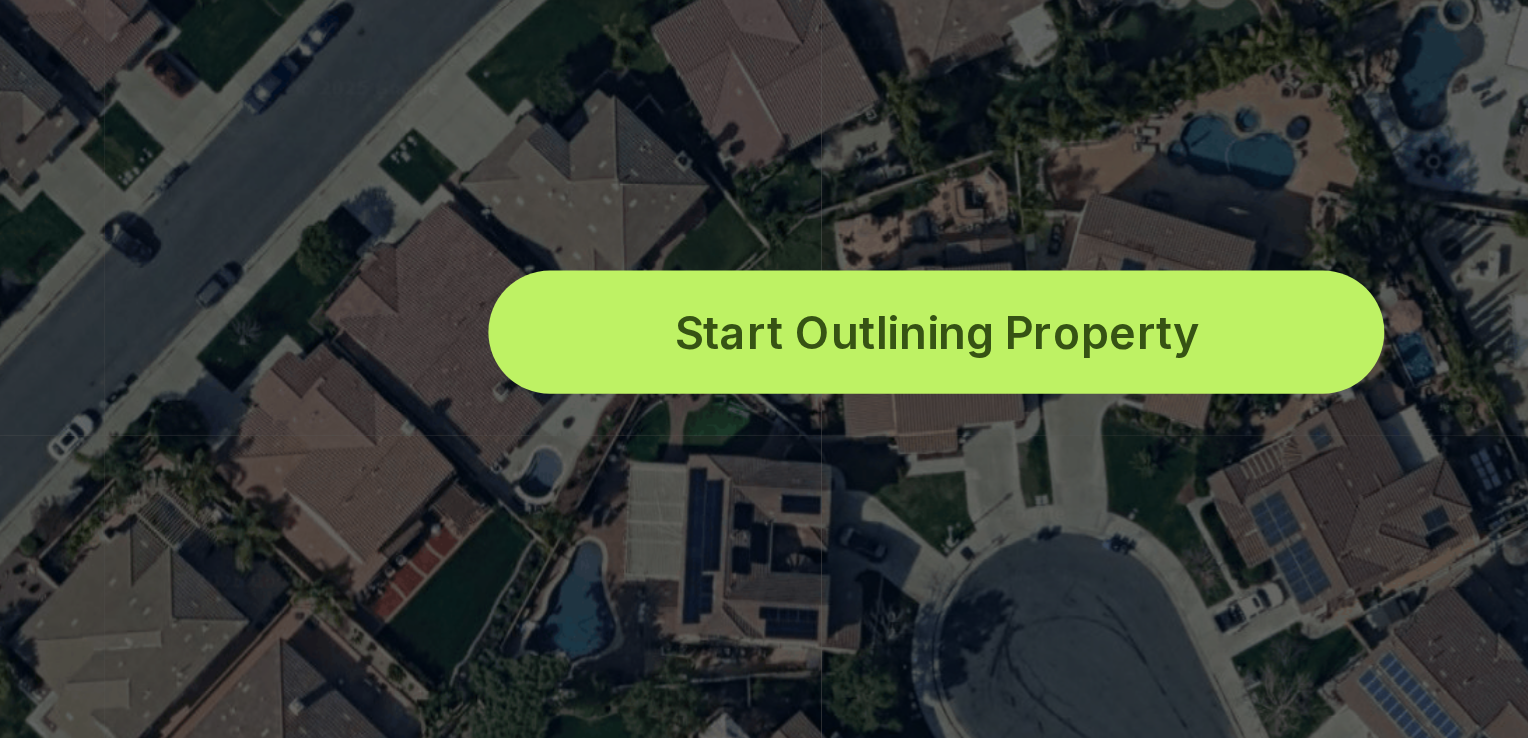 scroll, scrollTop: 882, scrollLeft: 0, axis: vertical 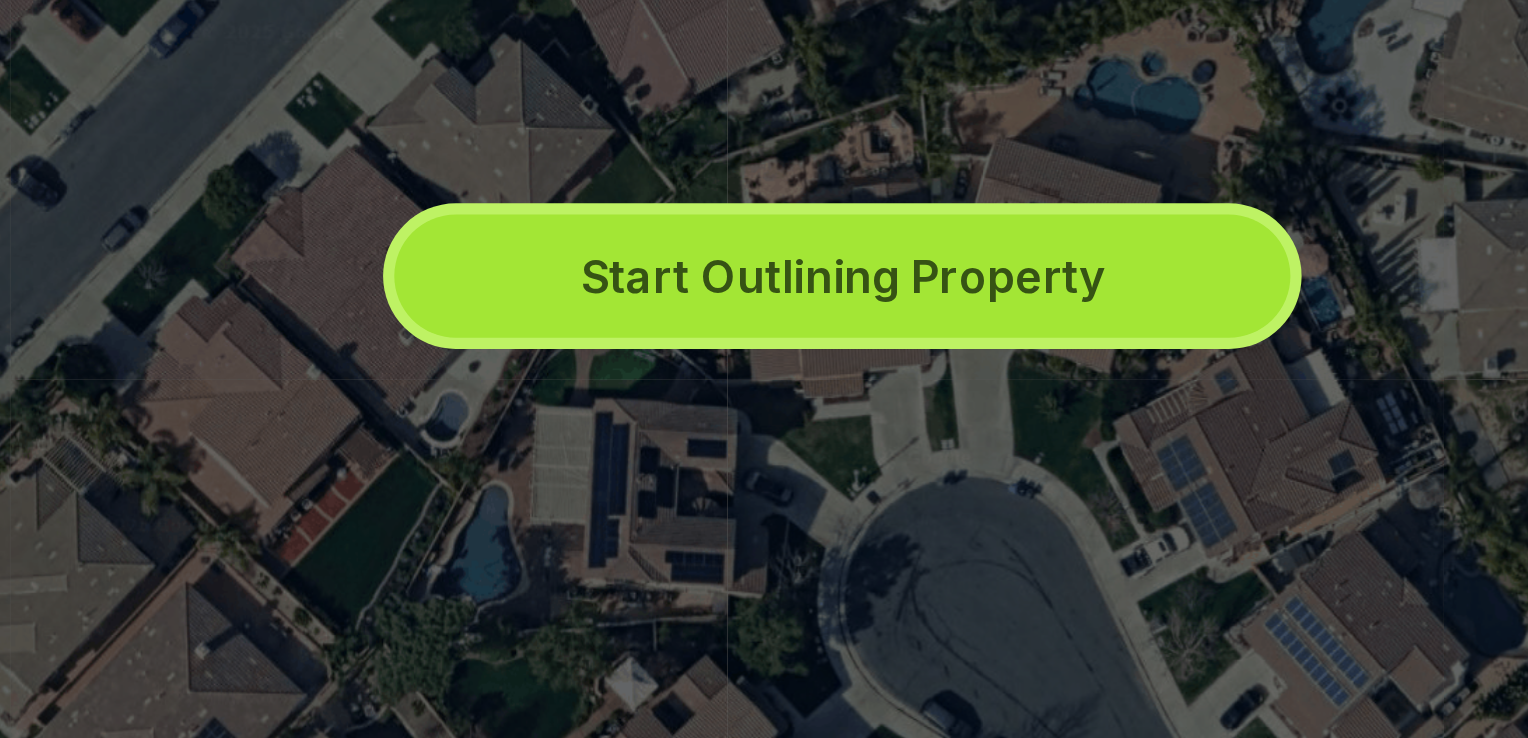click on "Start Outlining Property" at bounding box center (764, 397) 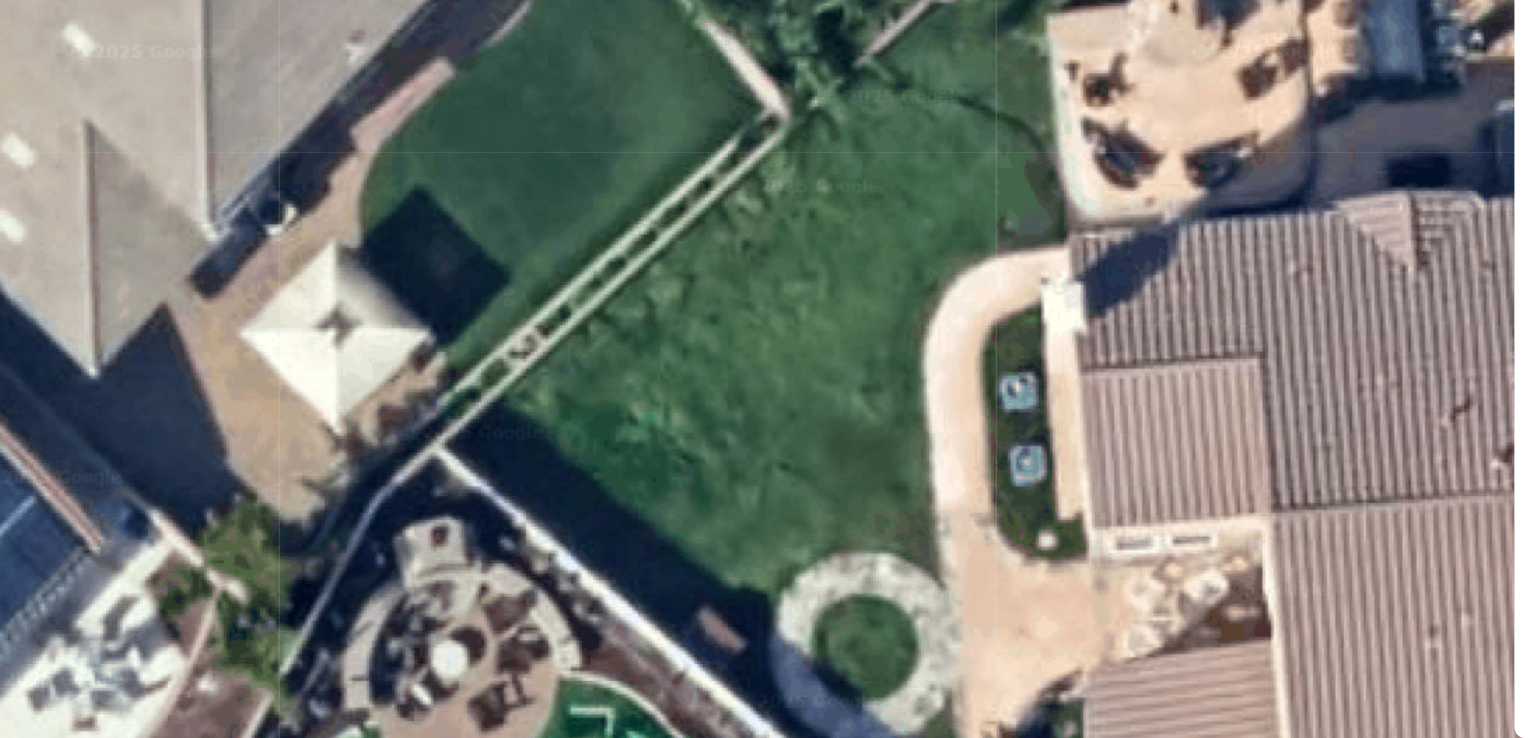 click at bounding box center (764, 397) 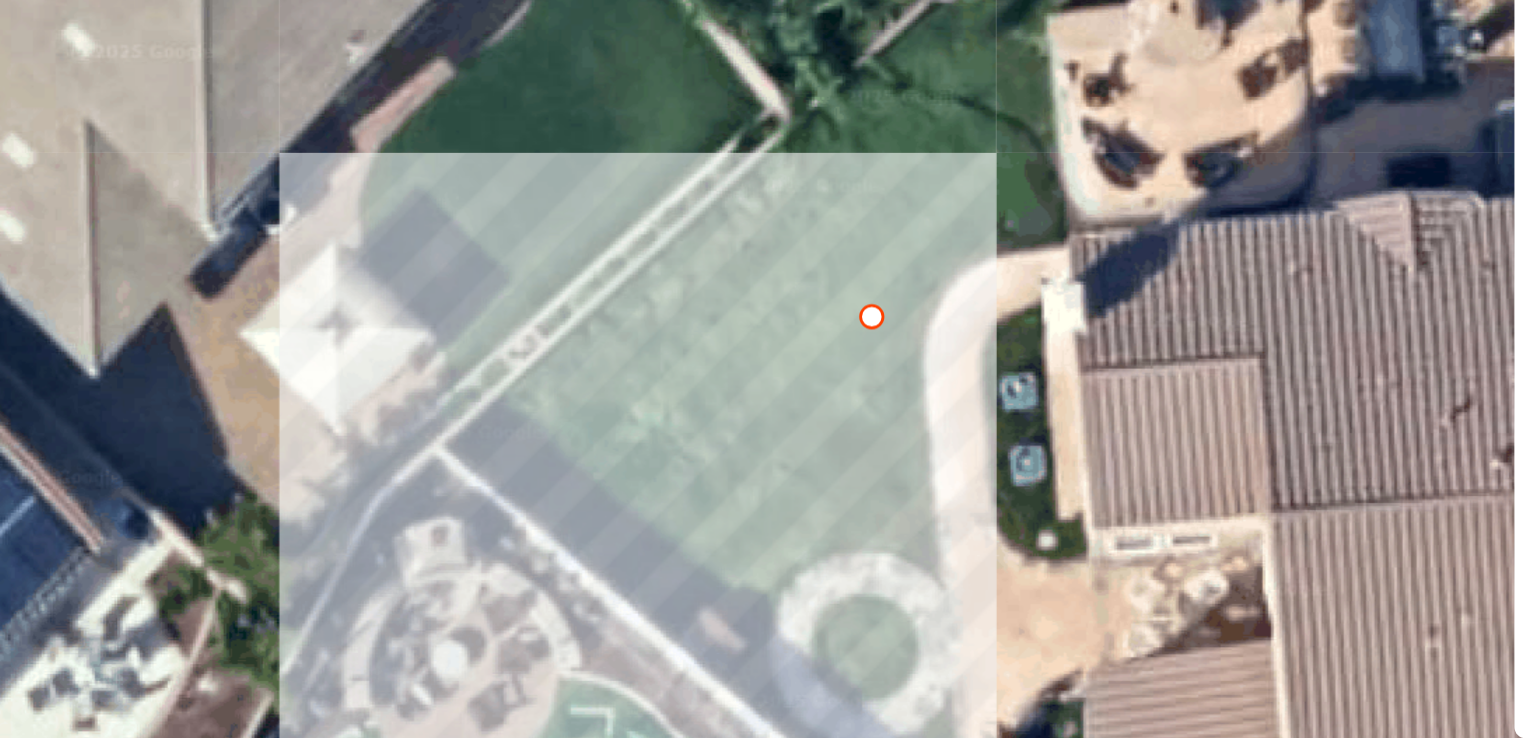click at bounding box center (764, 397) 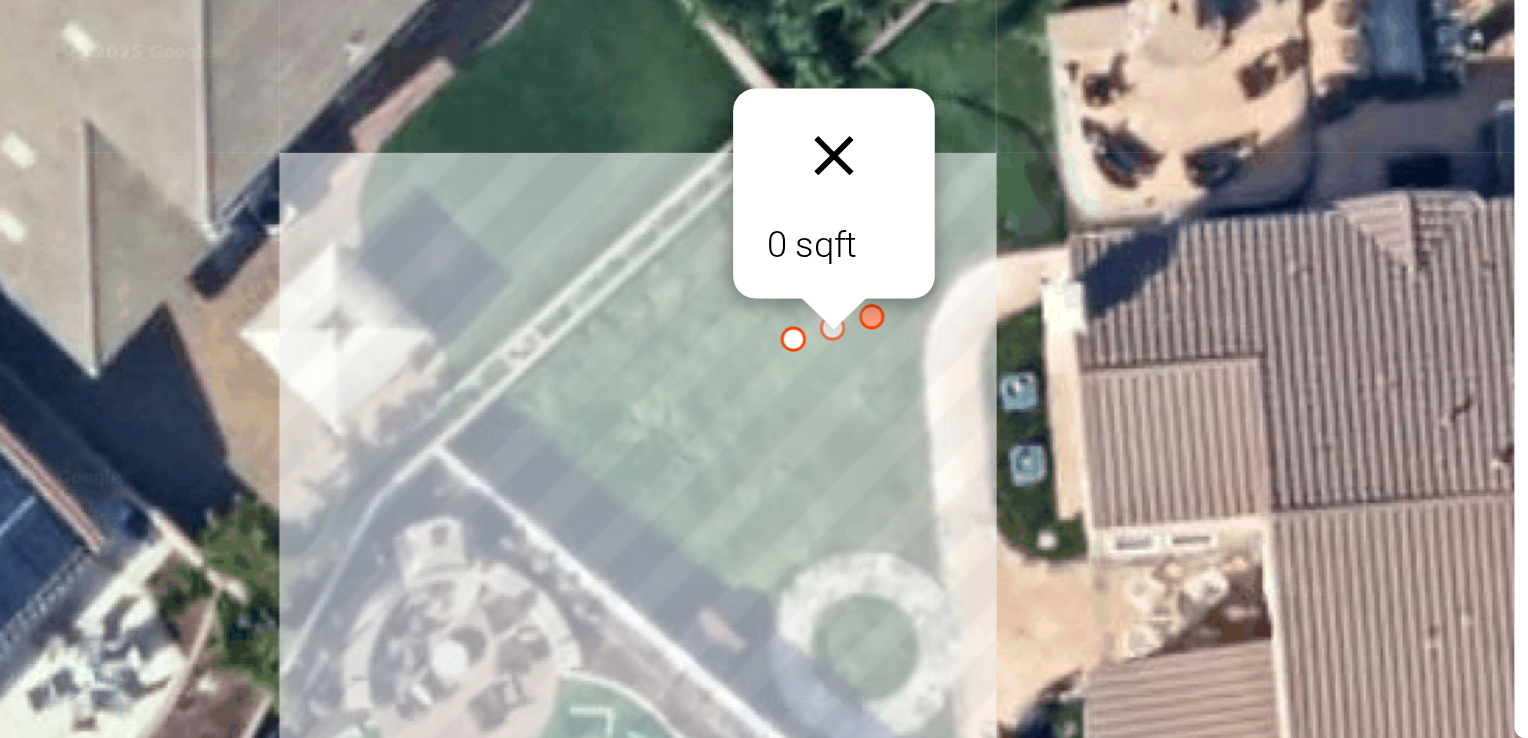 click at bounding box center (761, 354) 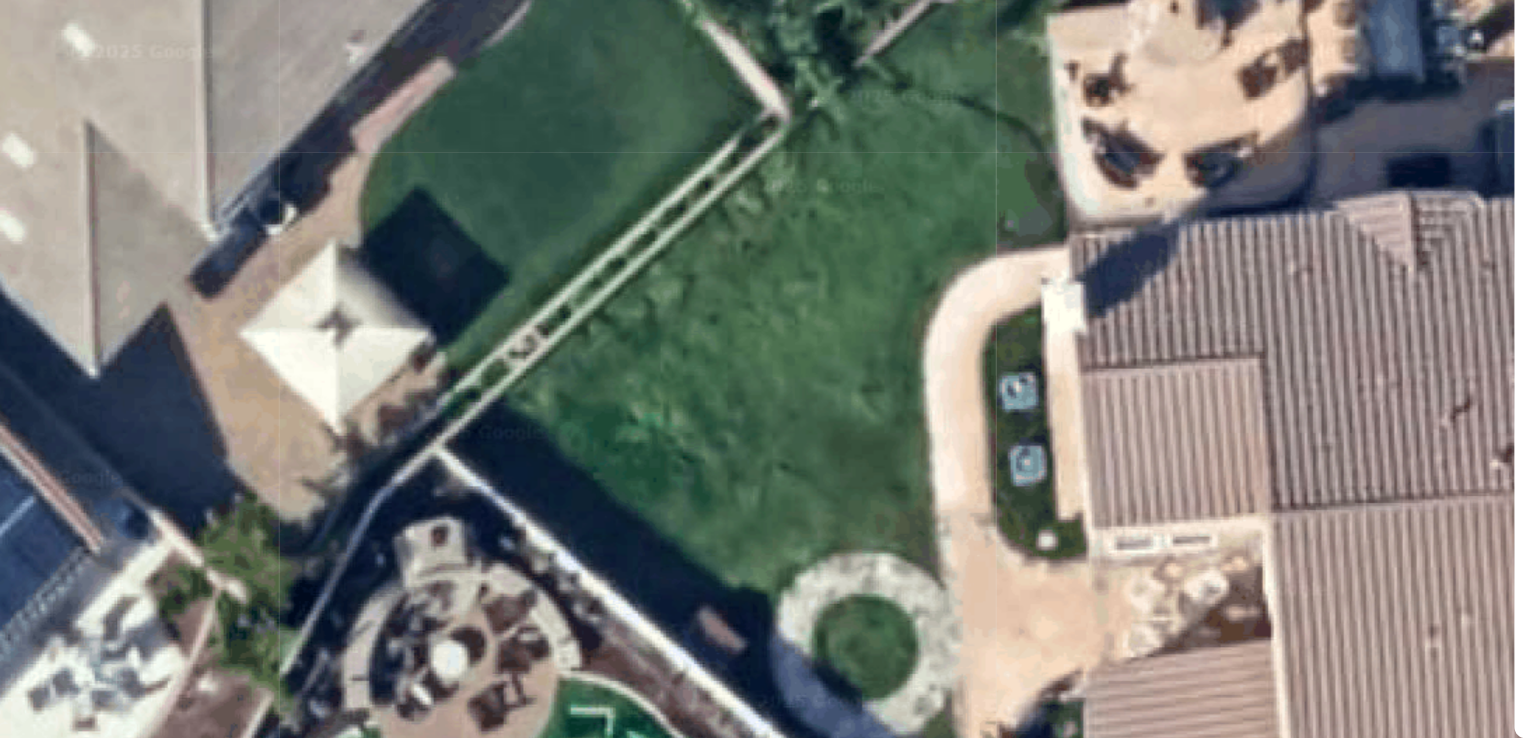 click at bounding box center (764, 397) 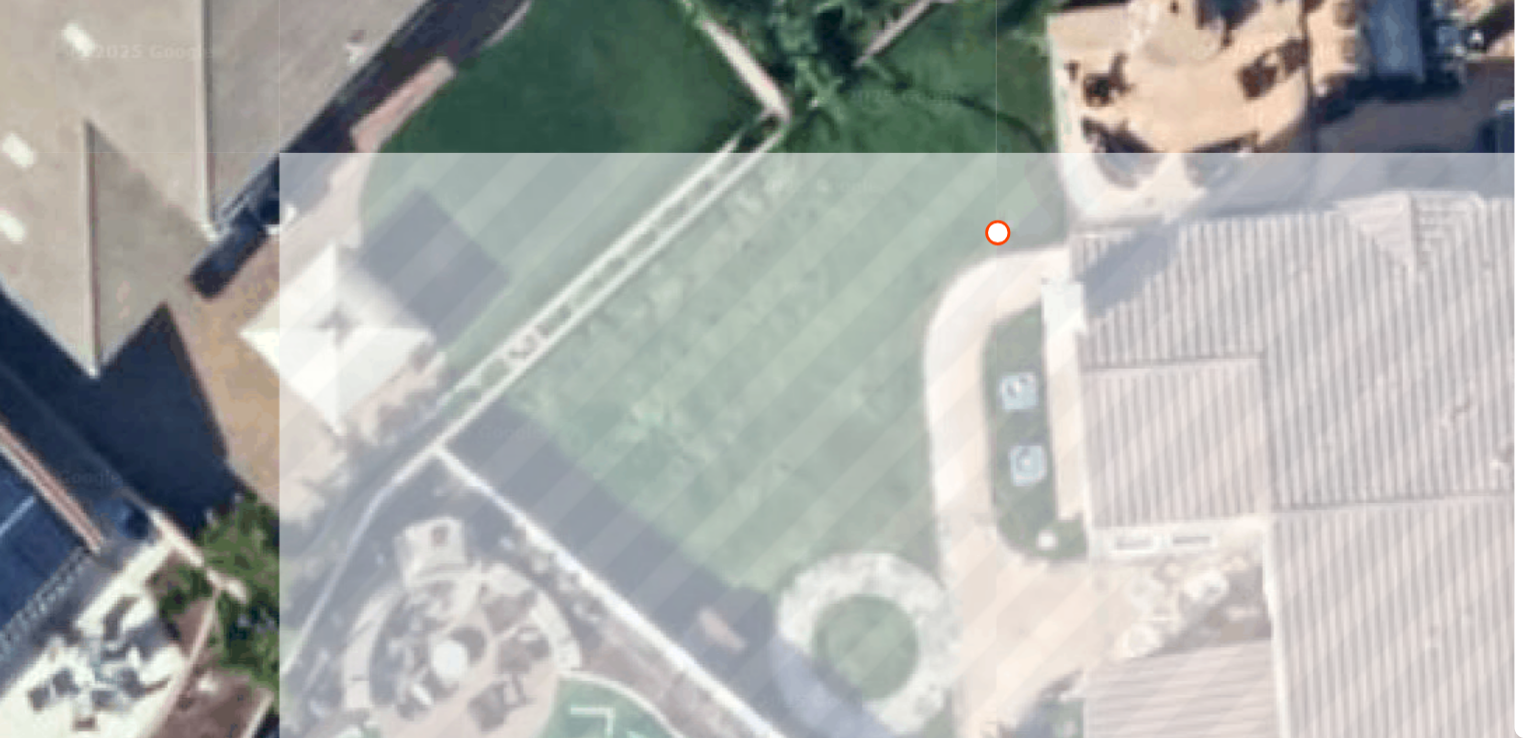 click at bounding box center (764, 397) 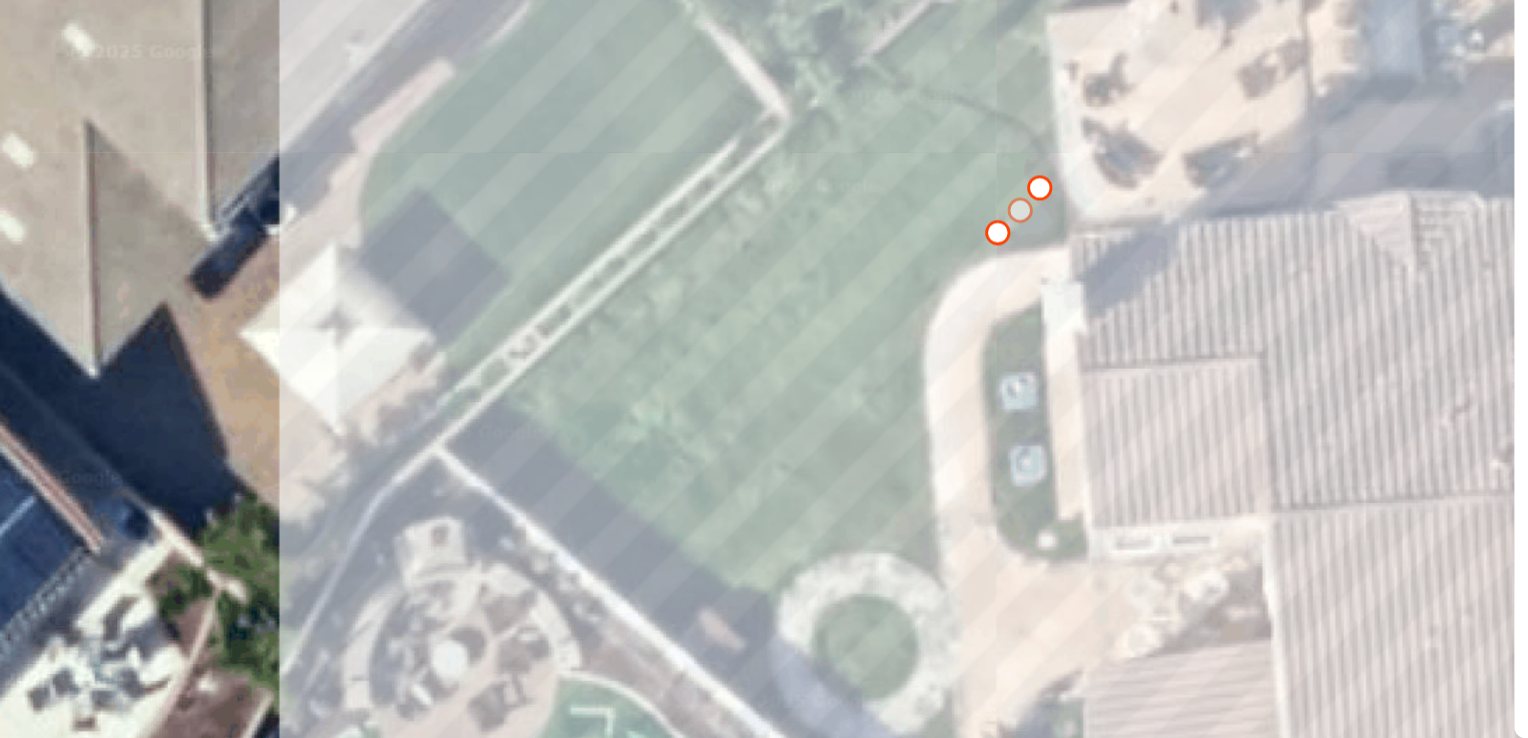 click at bounding box center [764, 397] 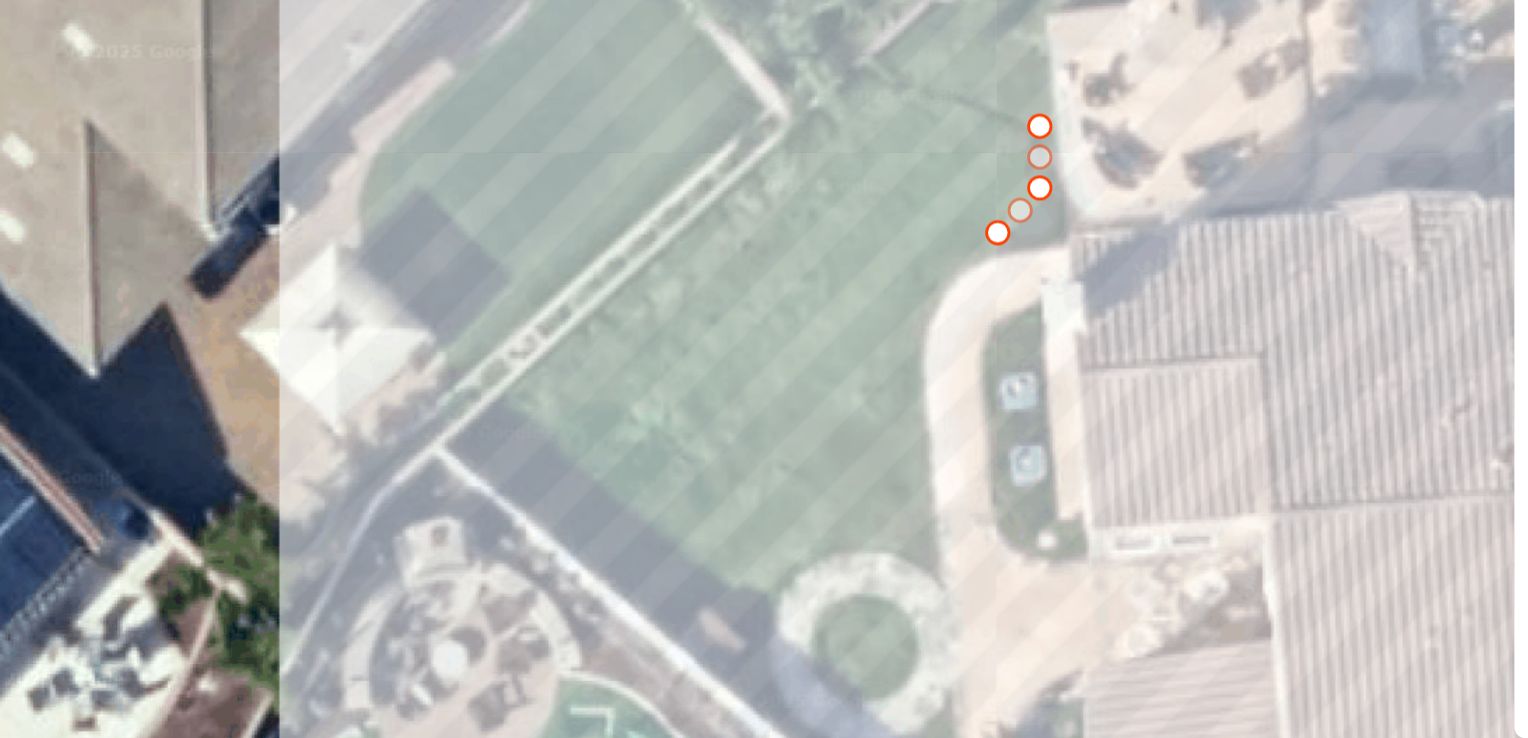 click at bounding box center (764, 397) 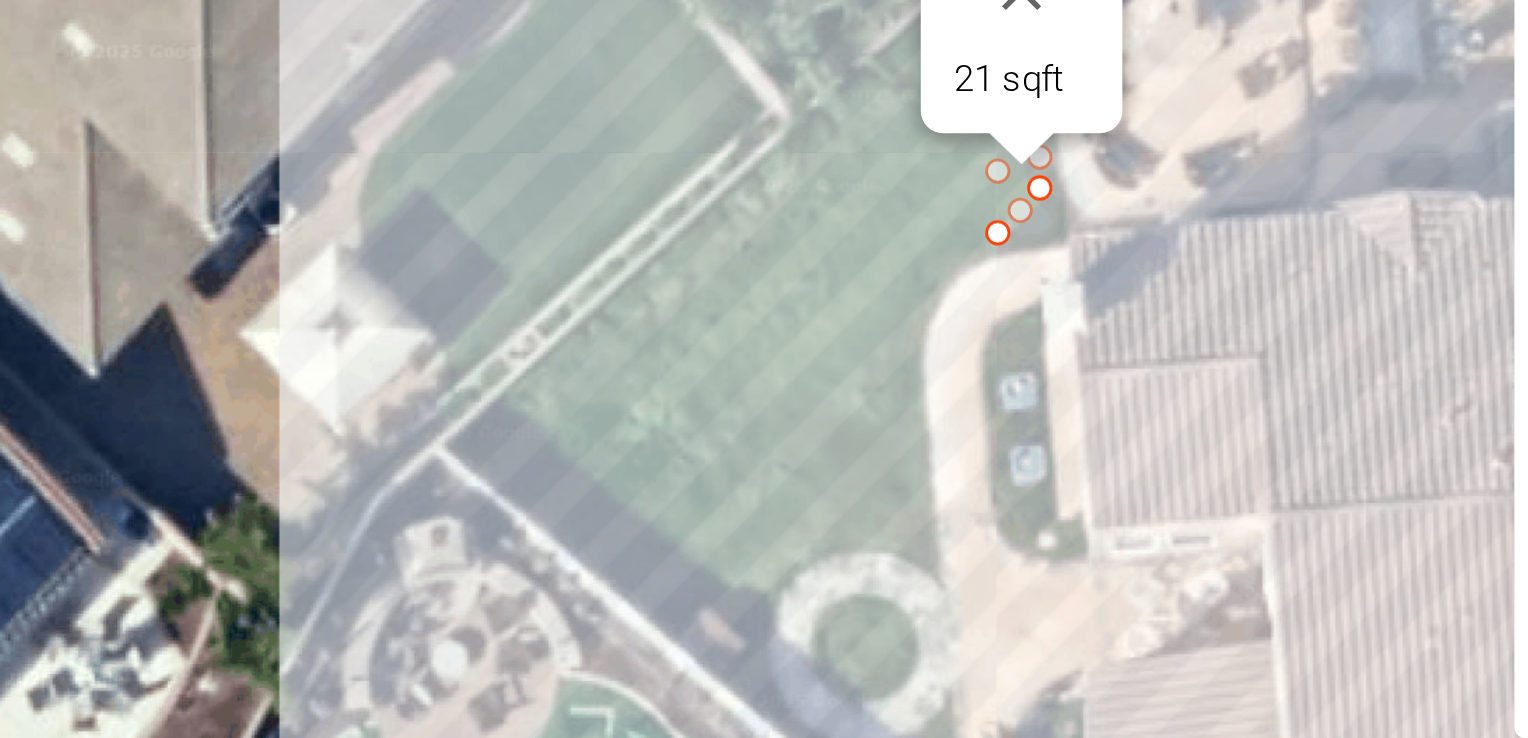 click on "21 sqft" at bounding box center (828, 308) 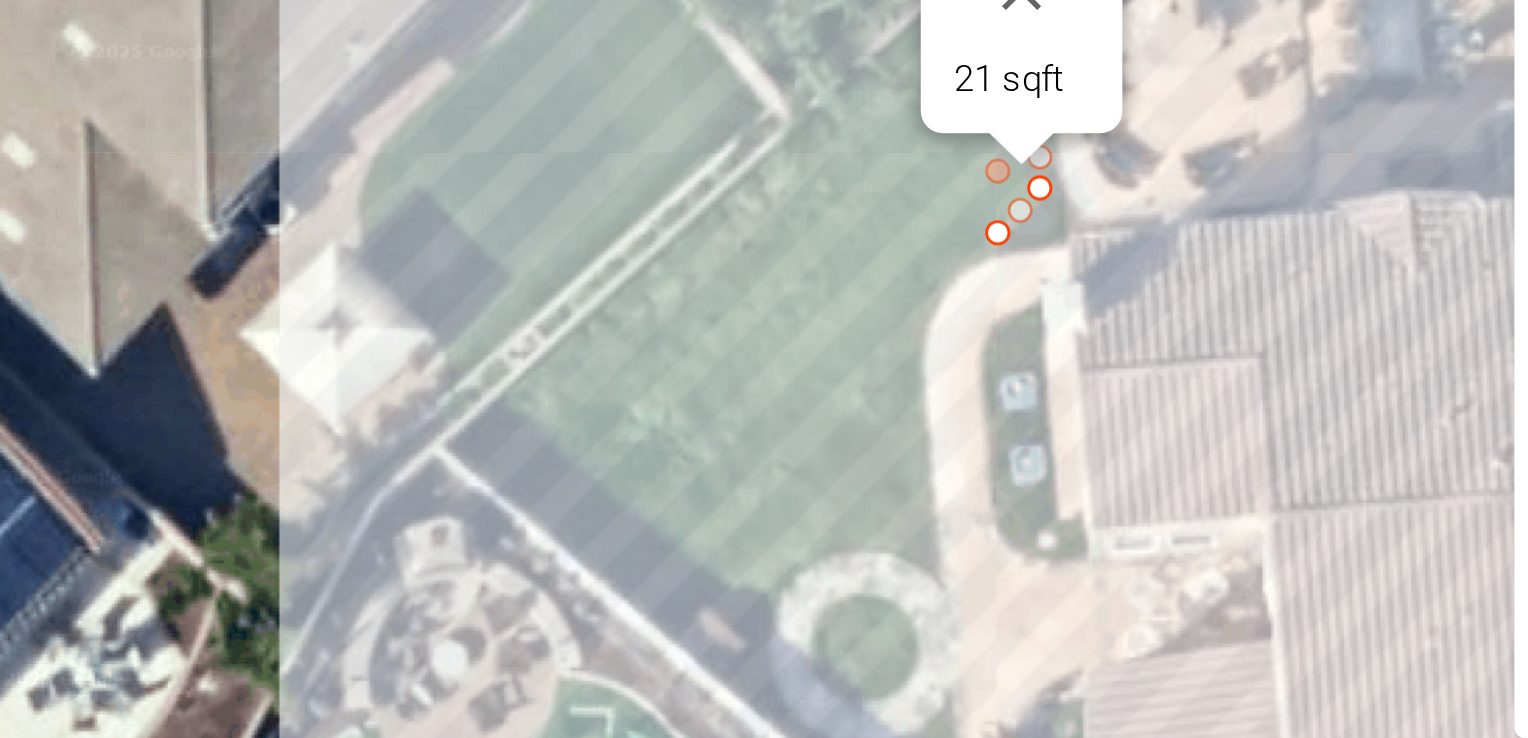 click at bounding box center [819, 359] 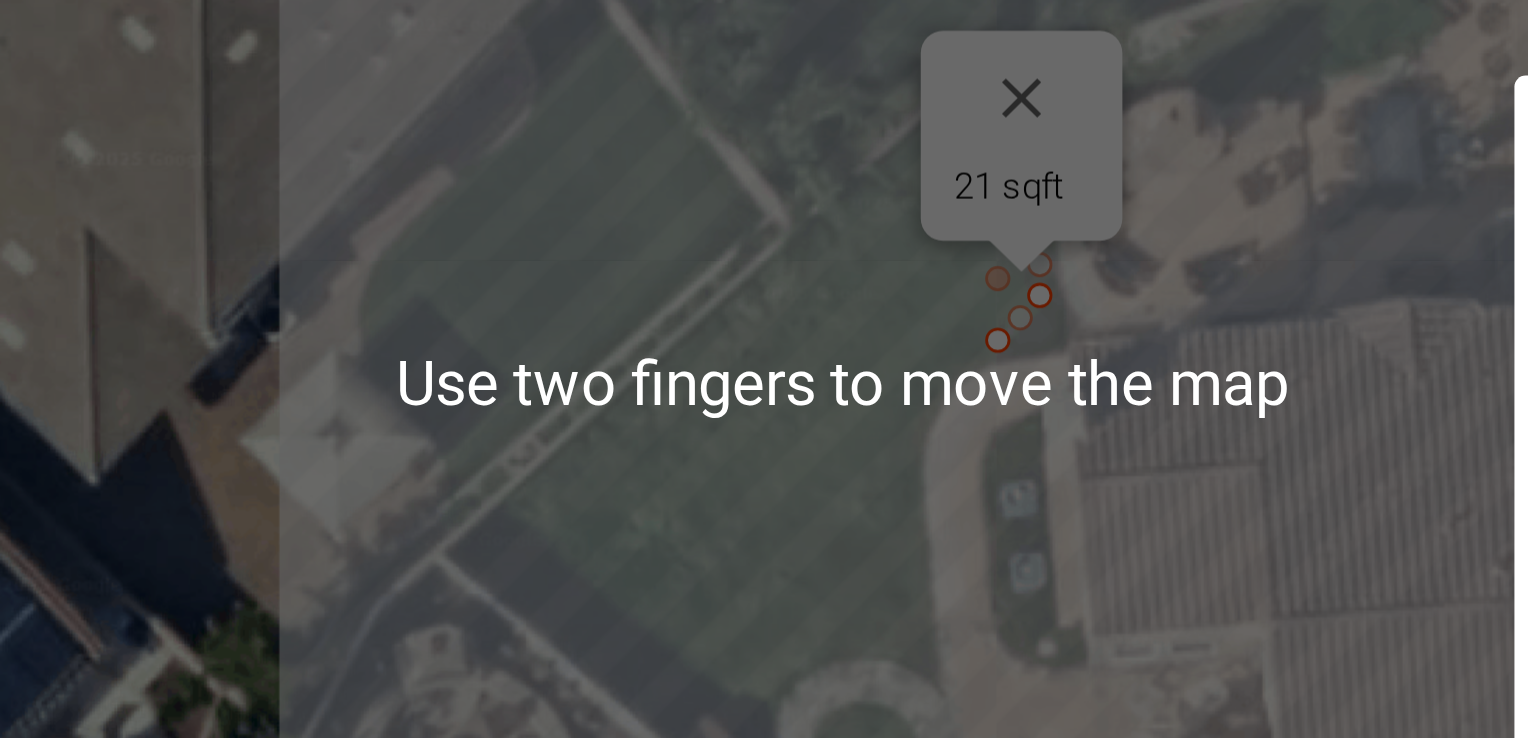 scroll, scrollTop: 882, scrollLeft: 0, axis: vertical 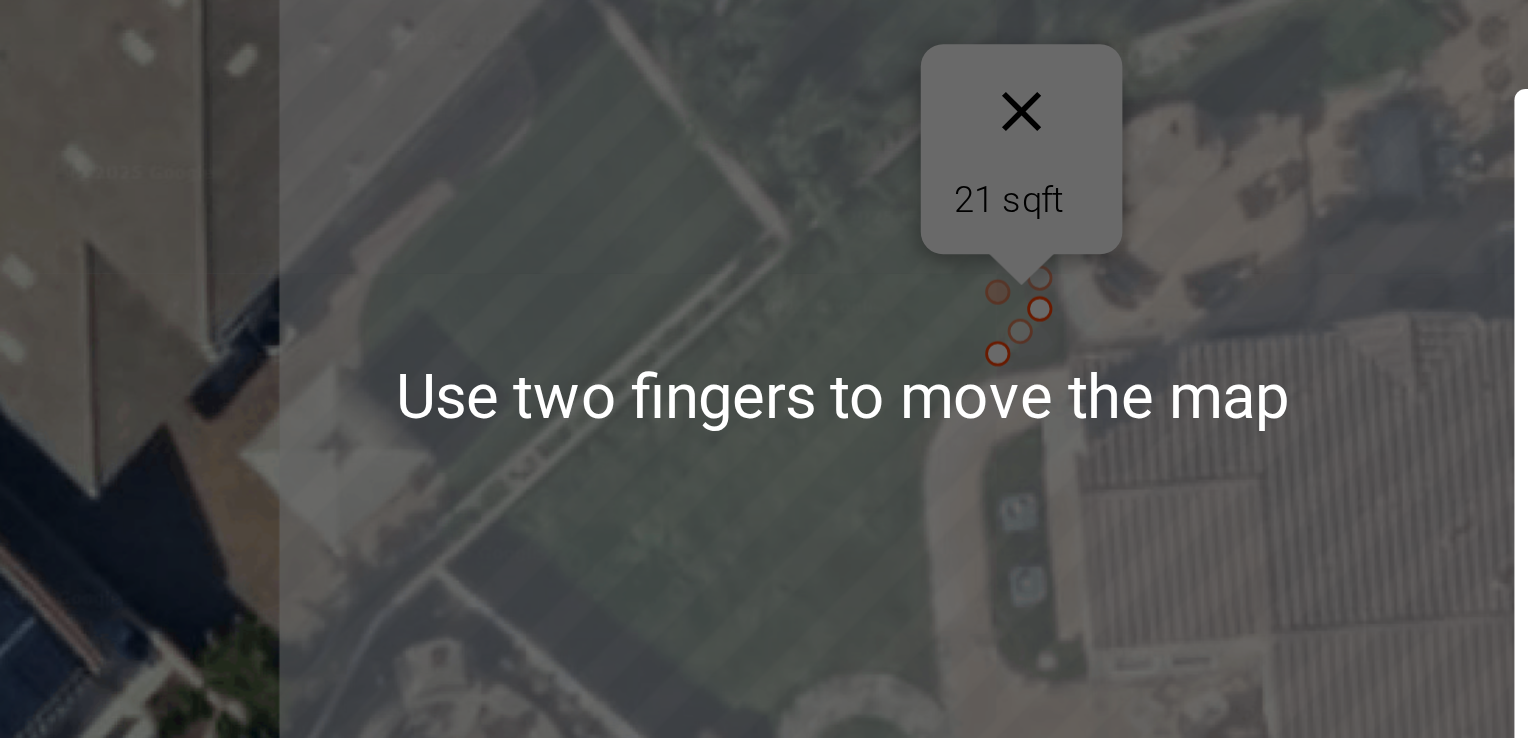 click at bounding box center [828, 295] 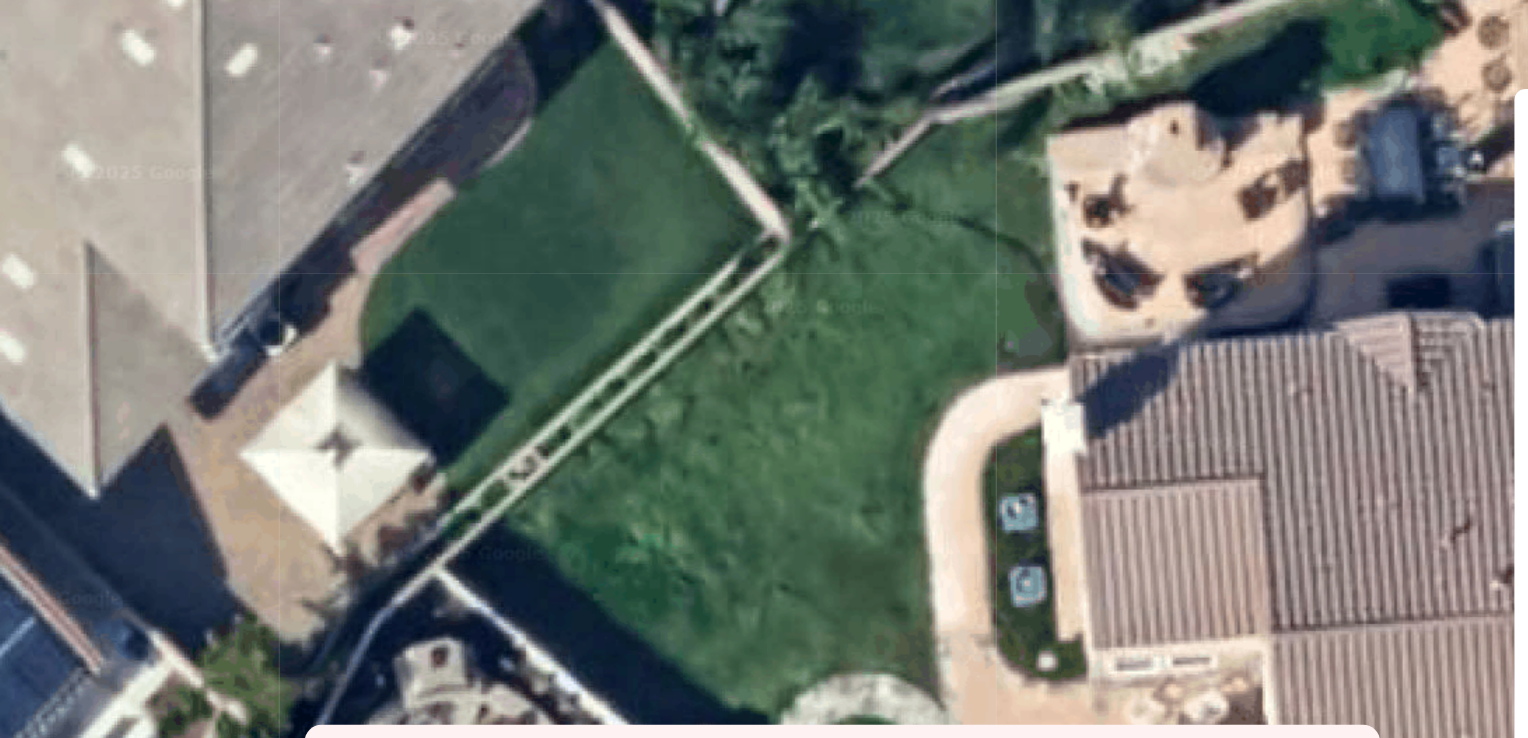 click at bounding box center [764, 397] 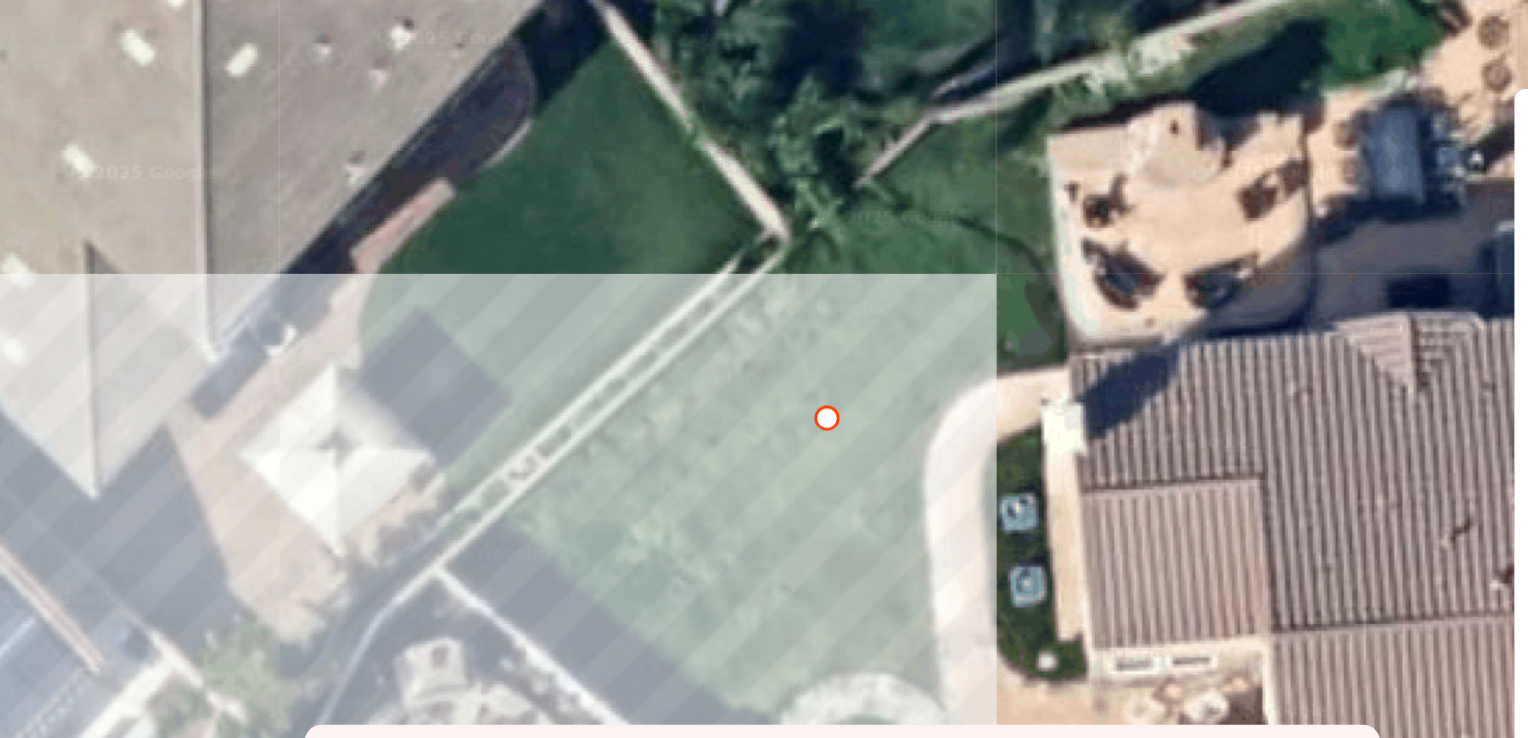 click at bounding box center (764, 397) 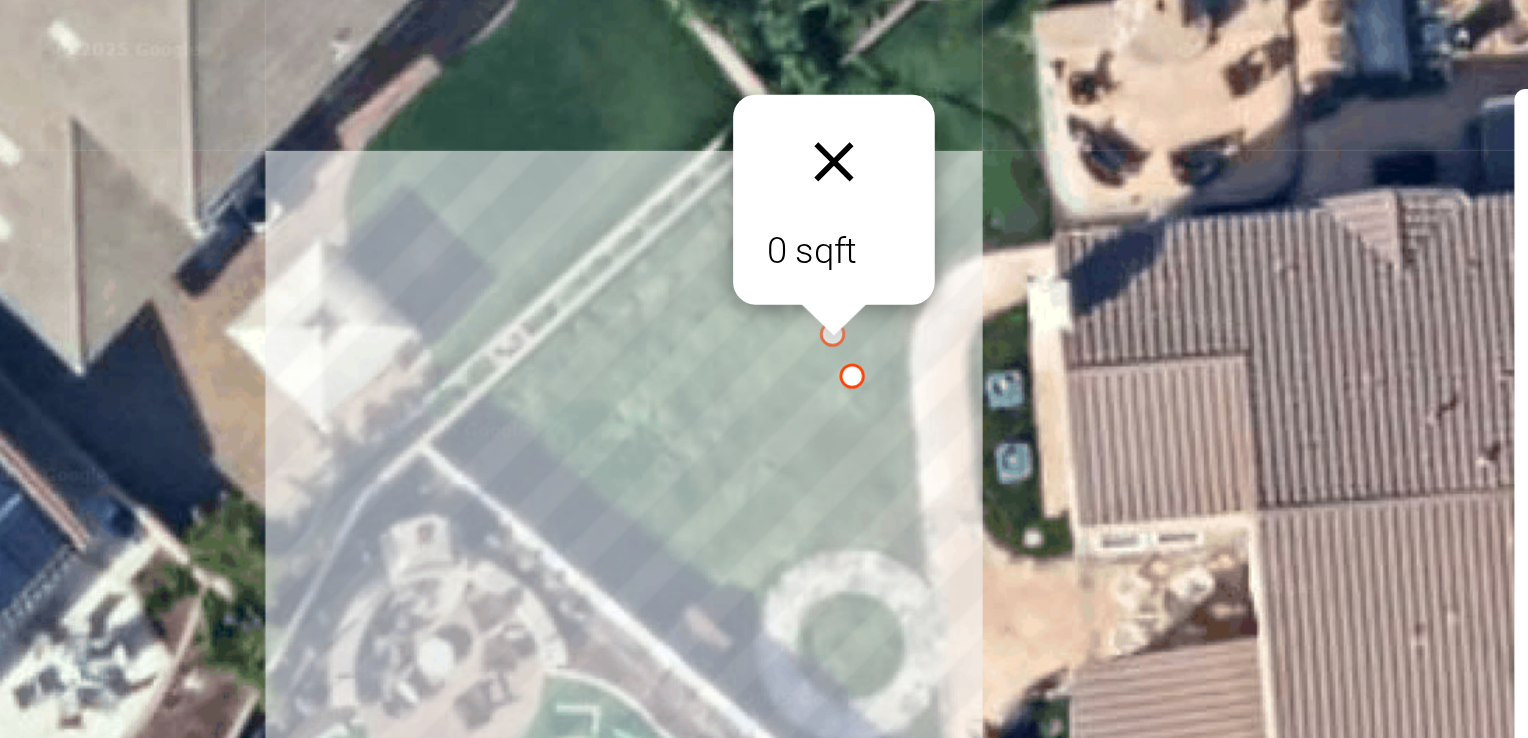 click at bounding box center [761, 313] 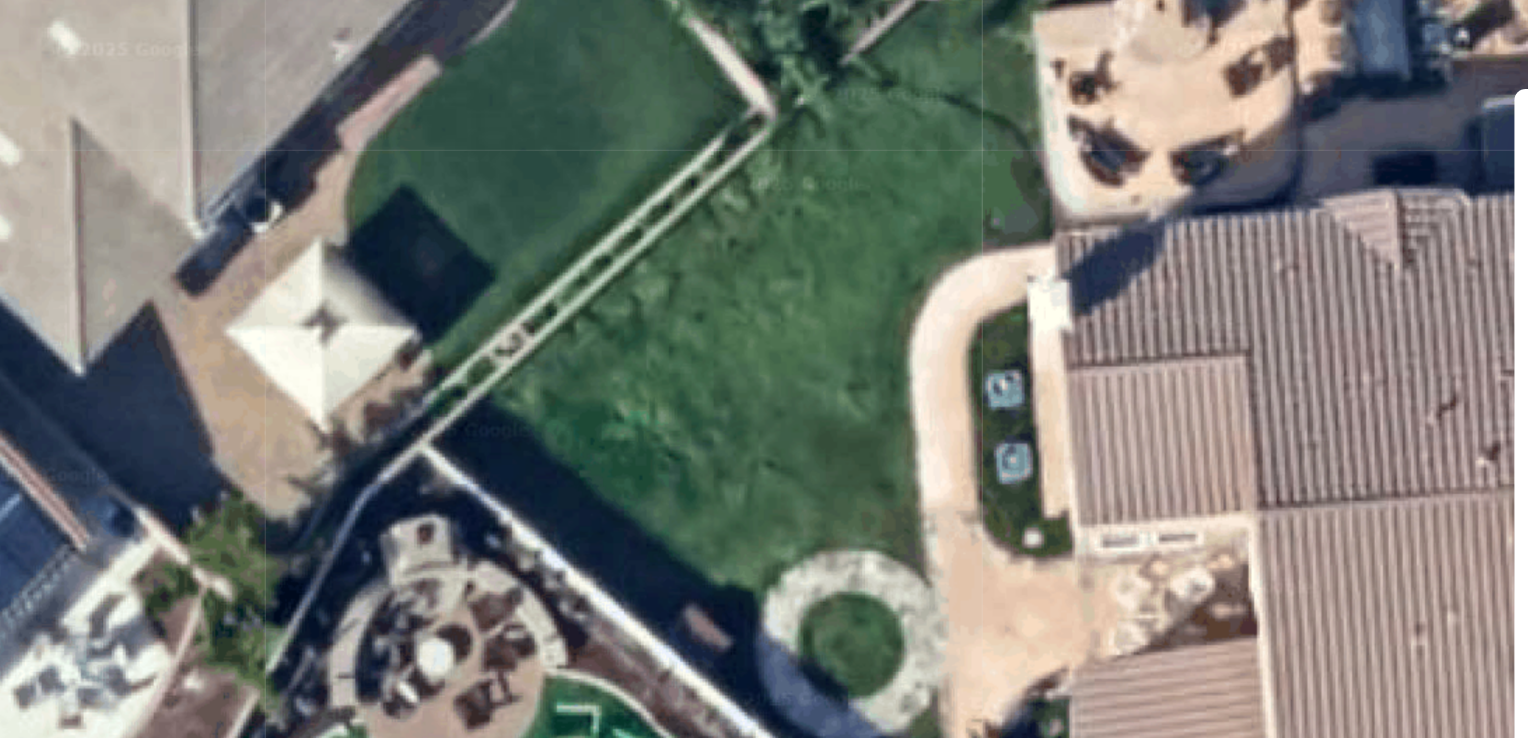 click at bounding box center (764, 397) 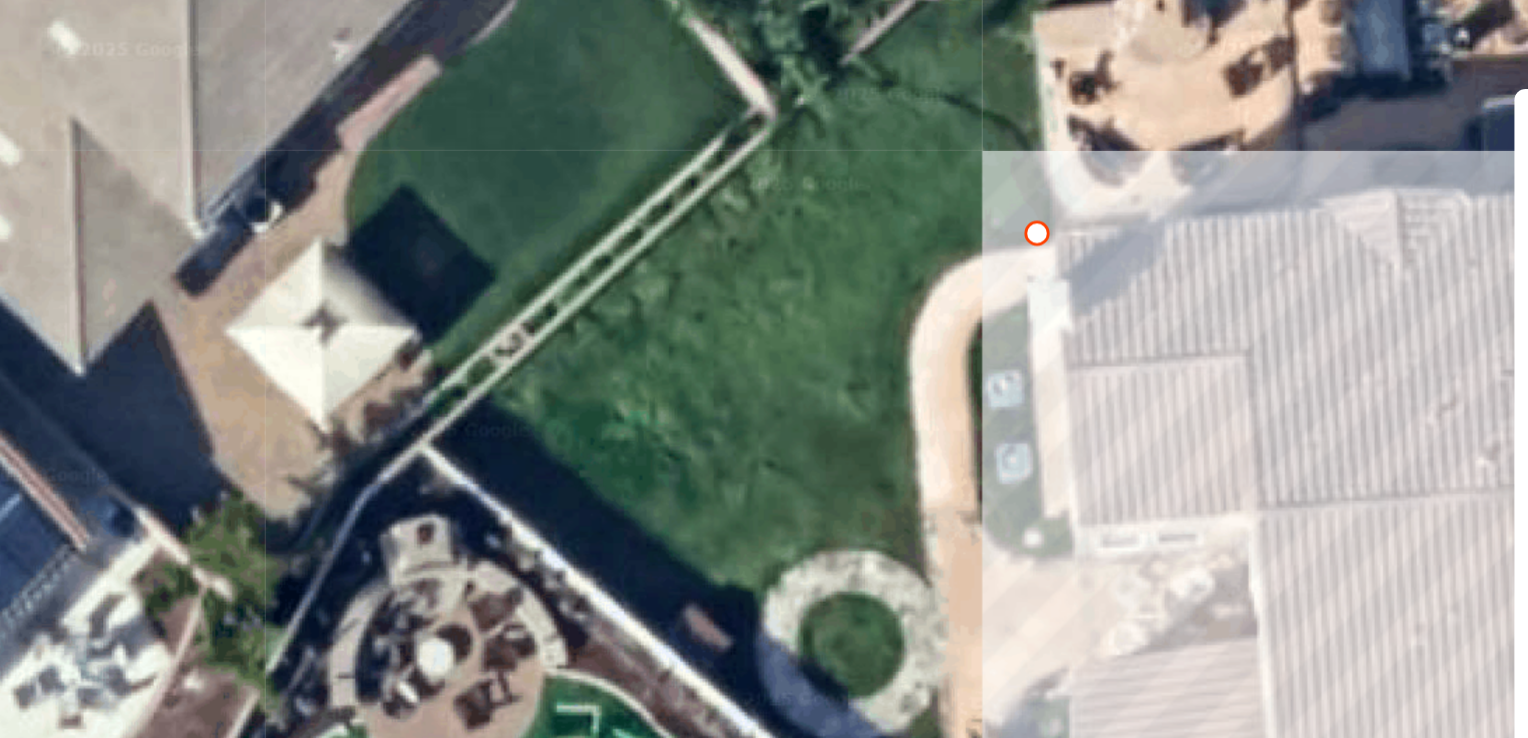 click at bounding box center (764, 397) 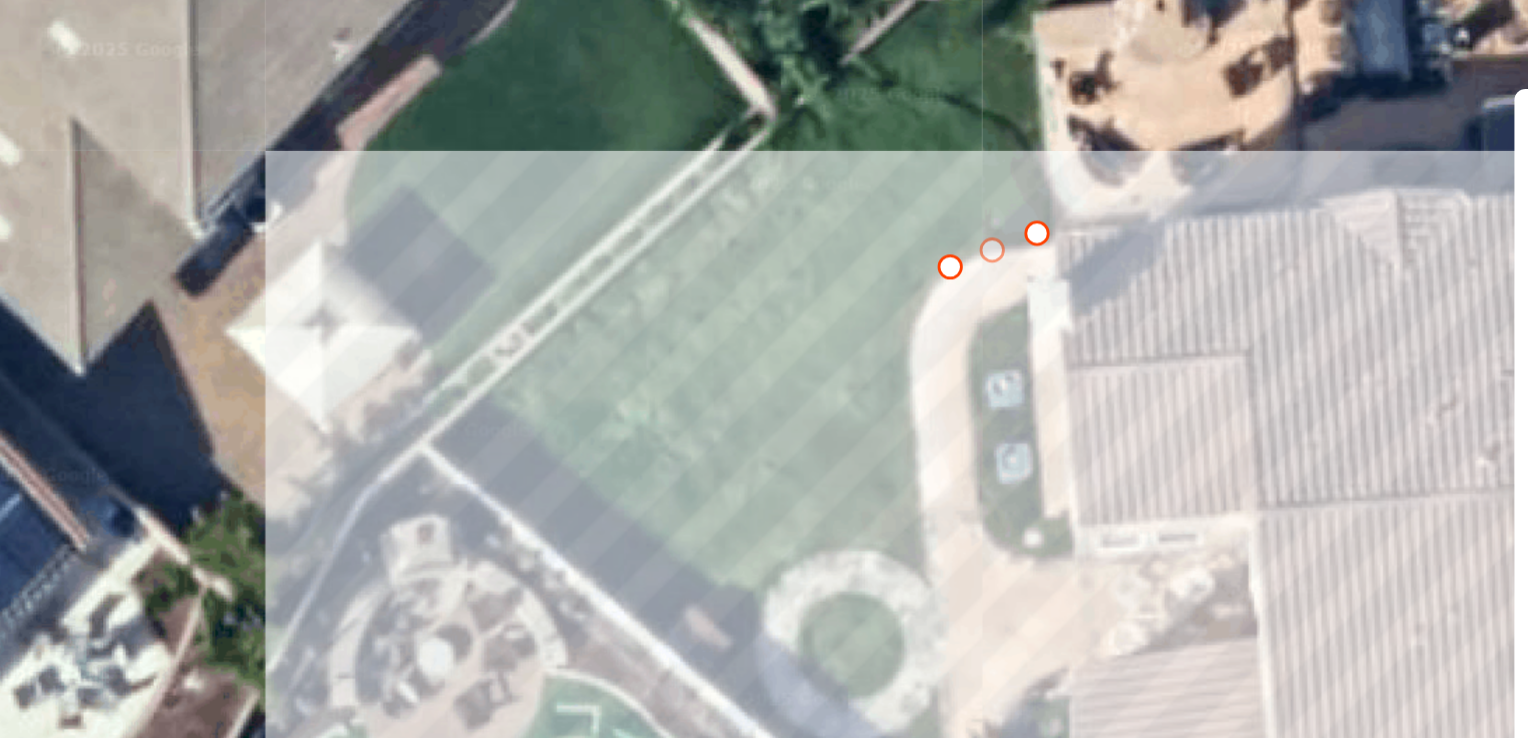click at bounding box center (764, 397) 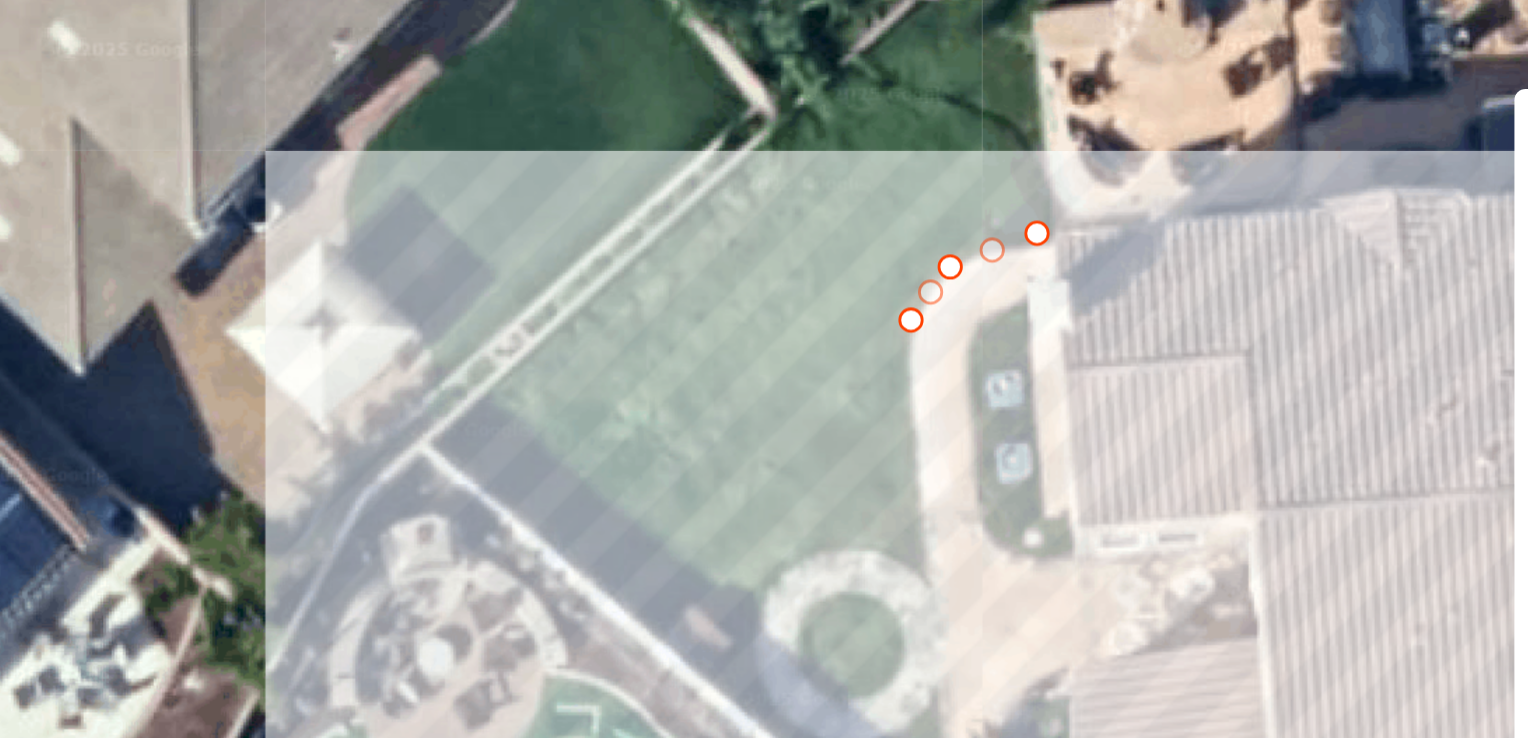 click at bounding box center [764, 397] 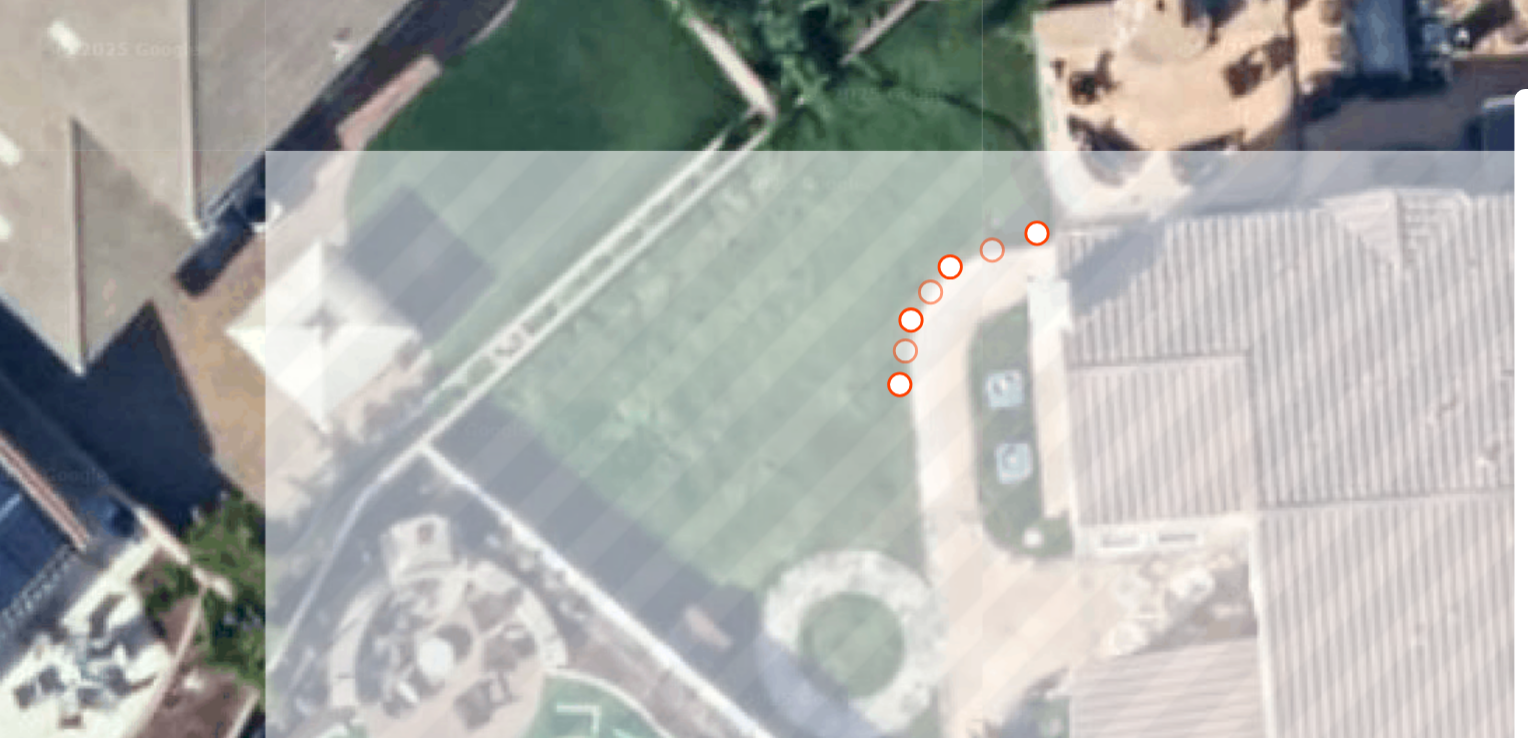 click at bounding box center (764, 397) 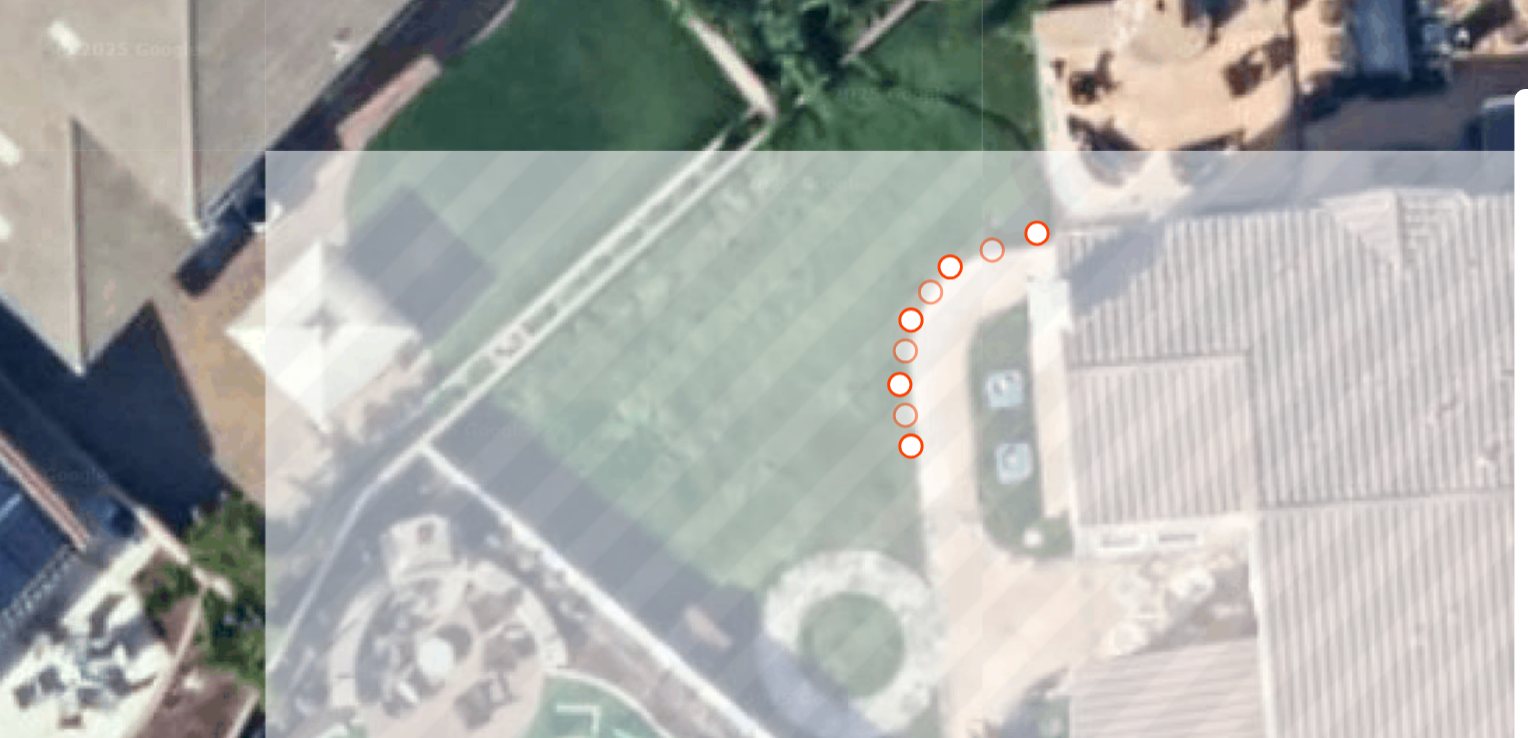click at bounding box center (764, 397) 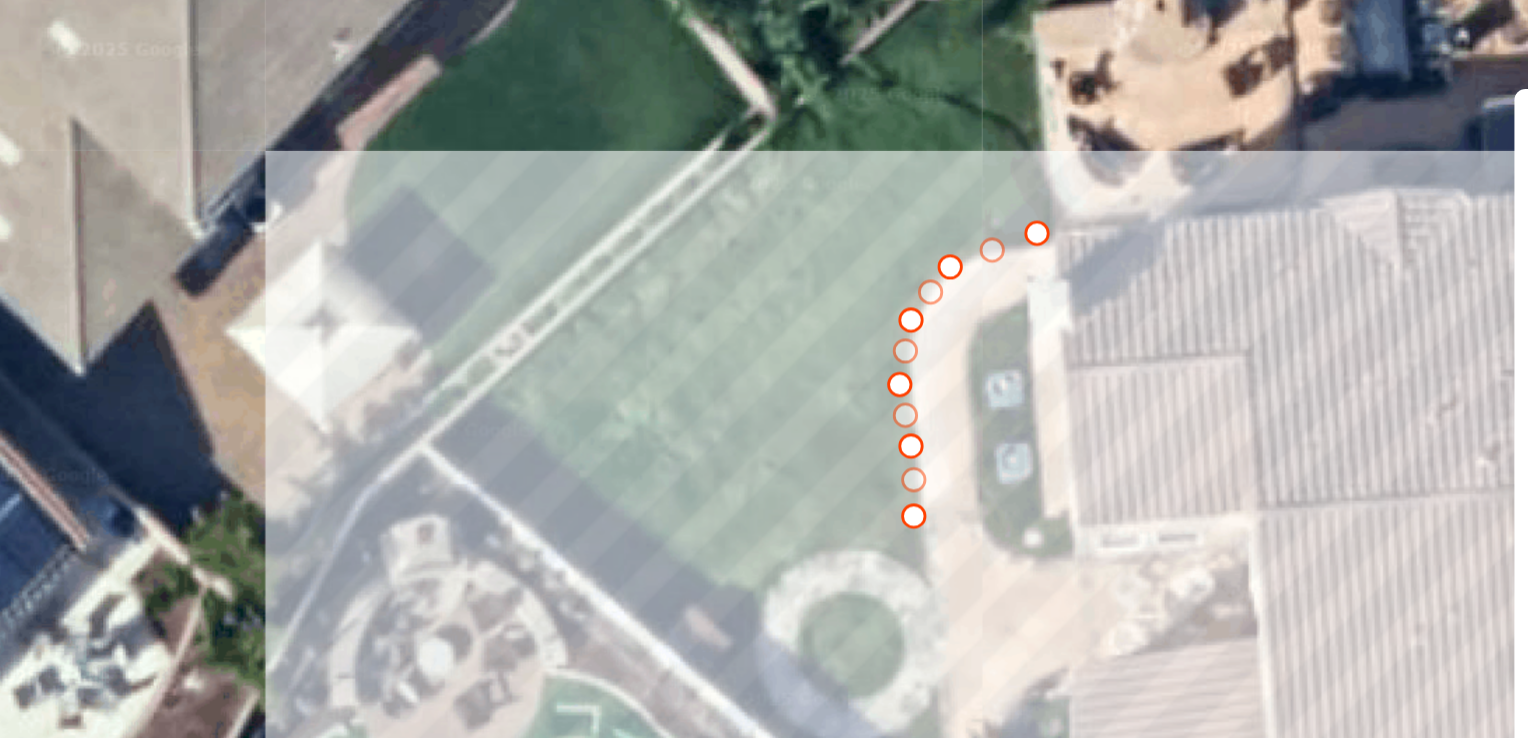 click at bounding box center [764, 397] 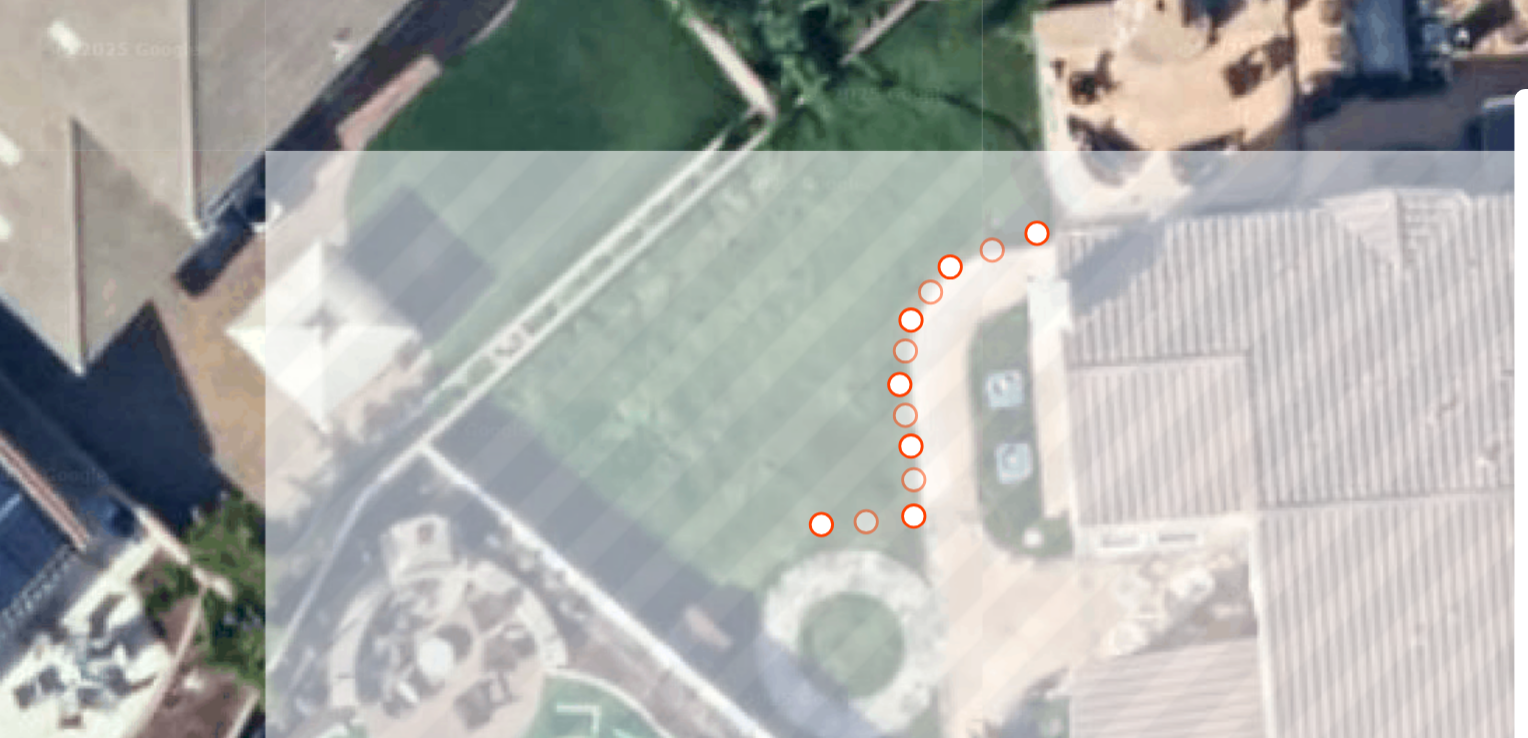 click at bounding box center (764, 397) 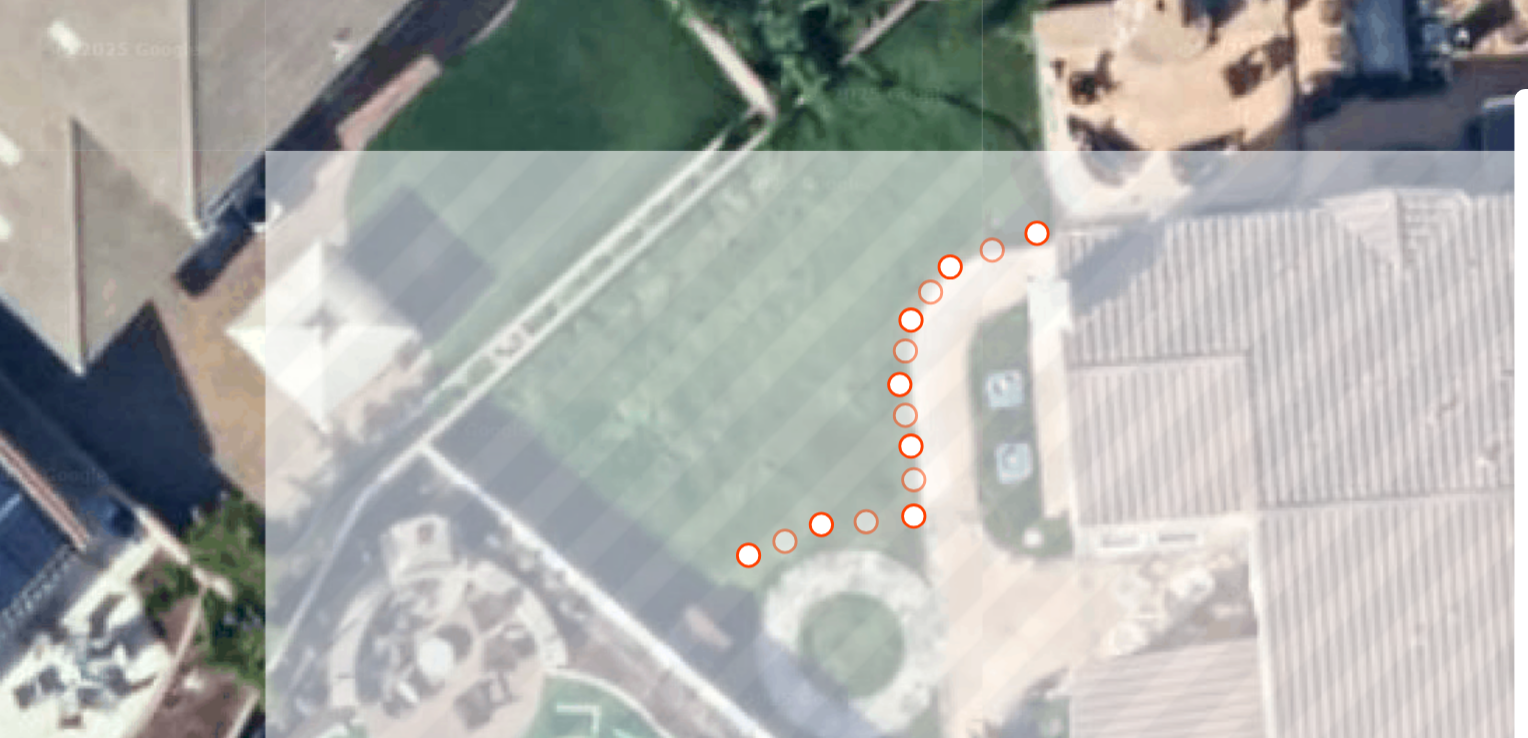 click at bounding box center (764, 397) 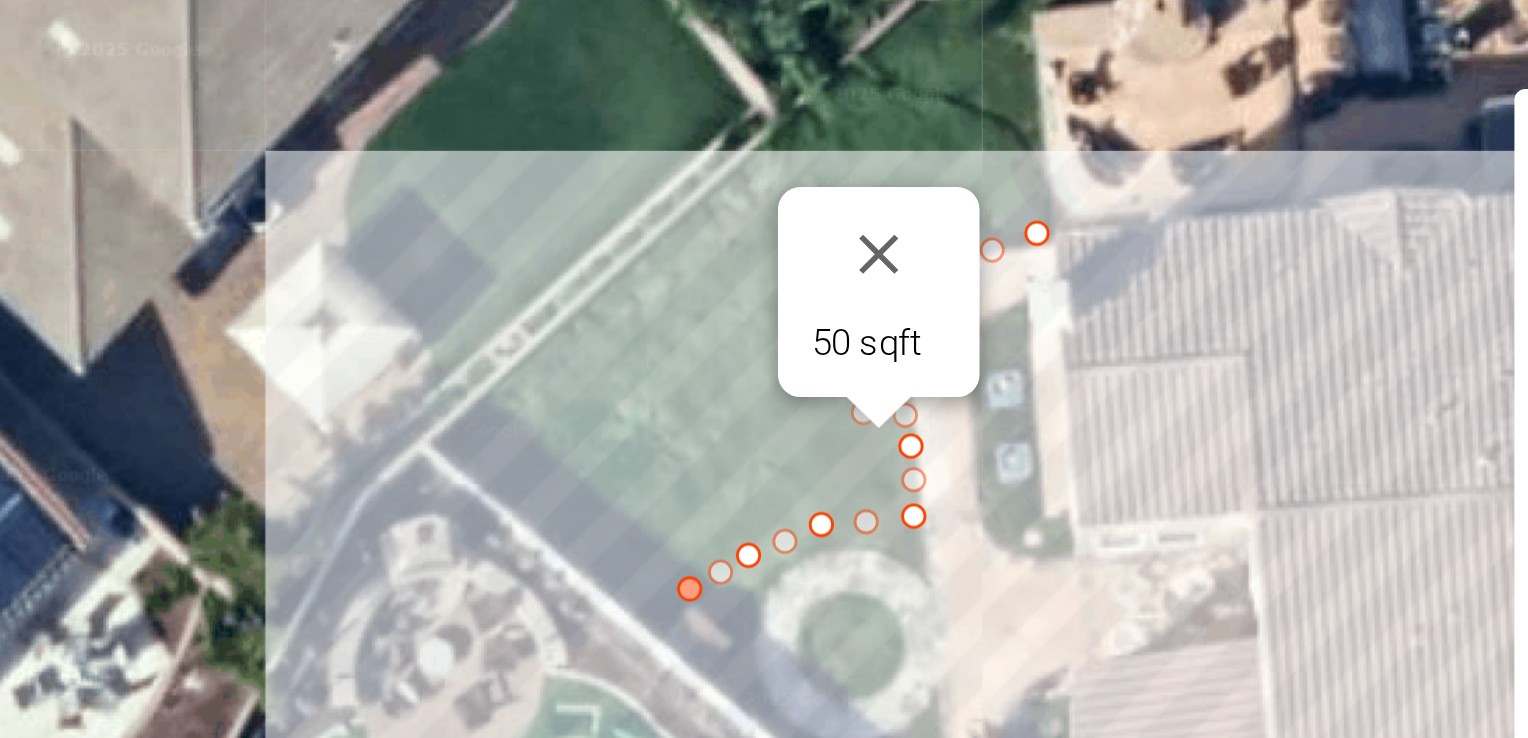 click on "50 sqft" at bounding box center [764, 397] 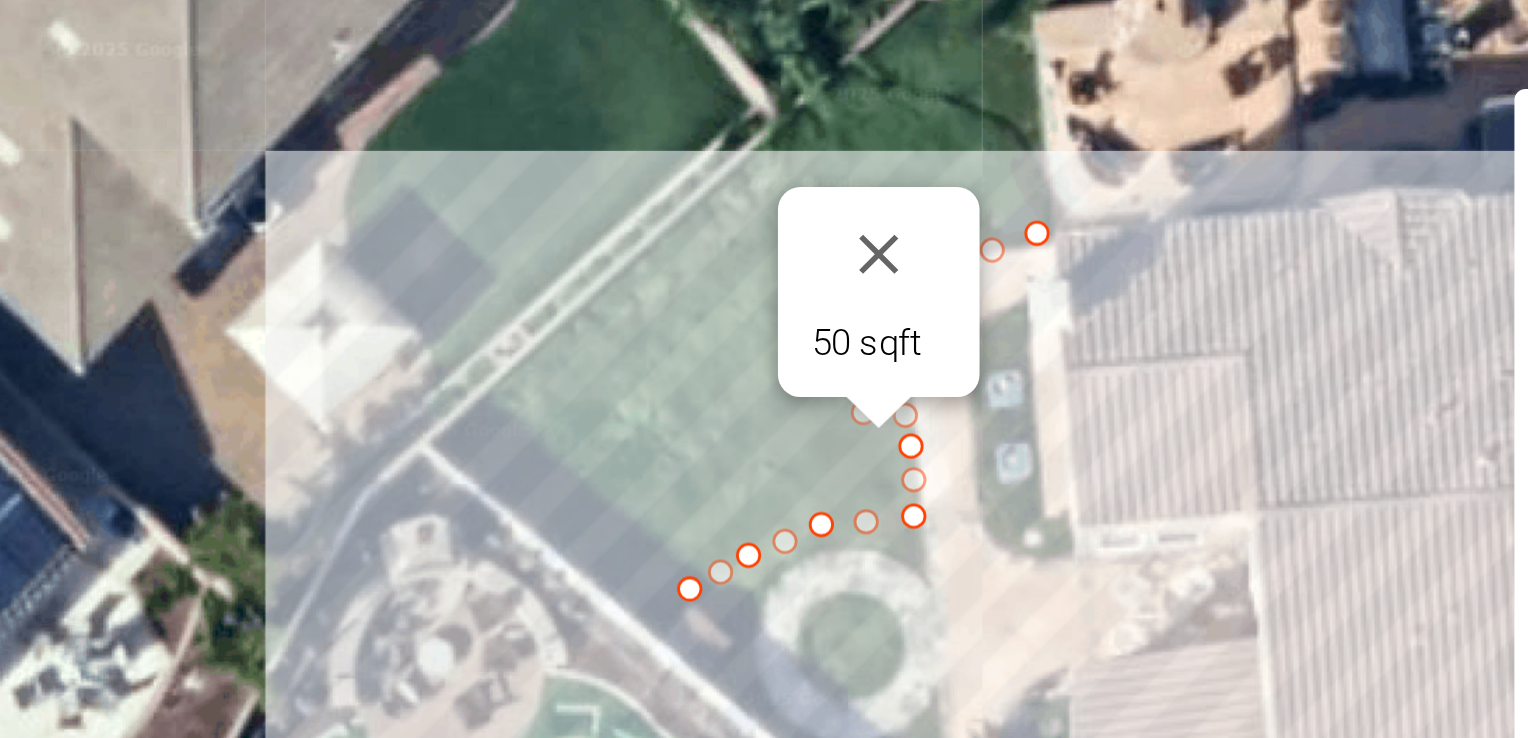click on "50 sqft" at bounding box center (764, 397) 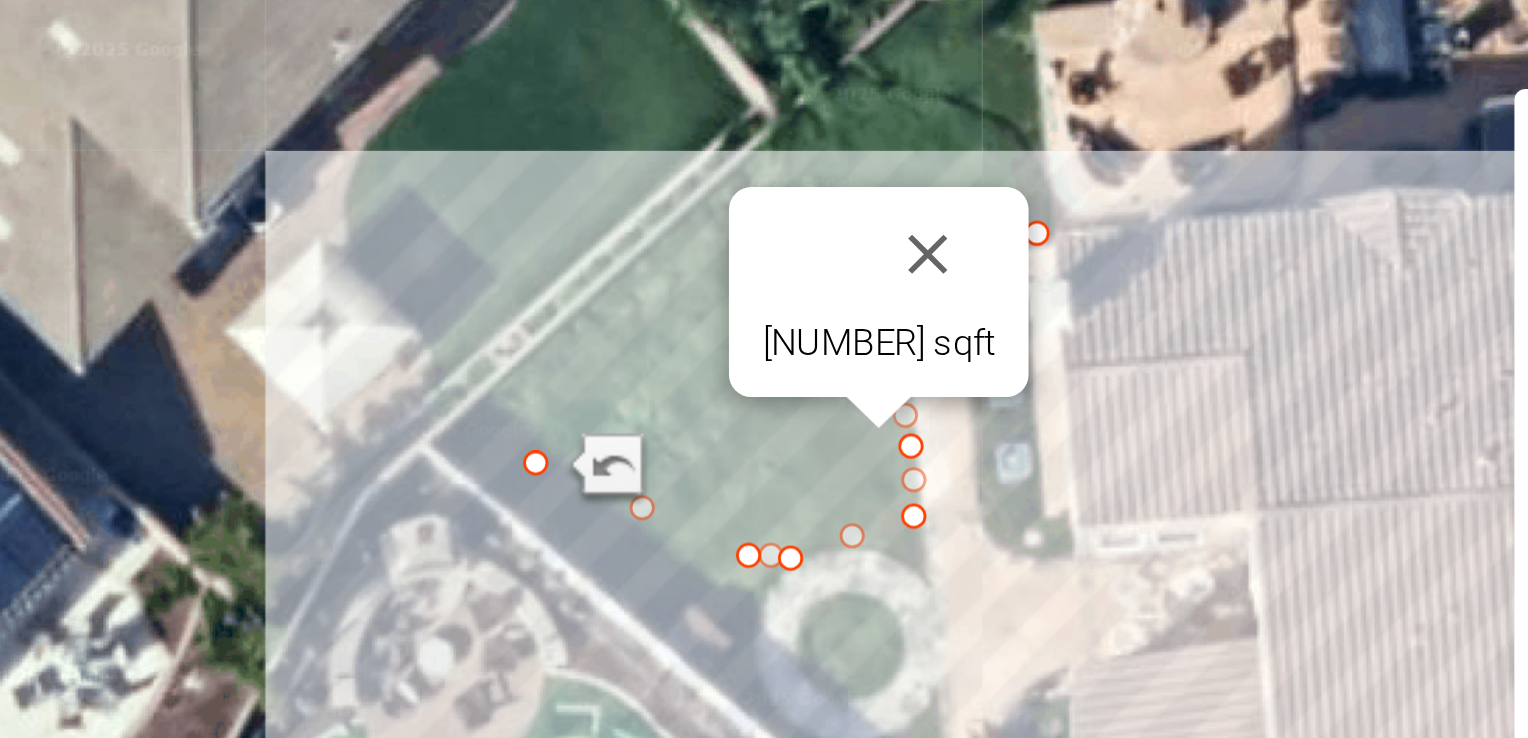 click at bounding box center (834, 339) 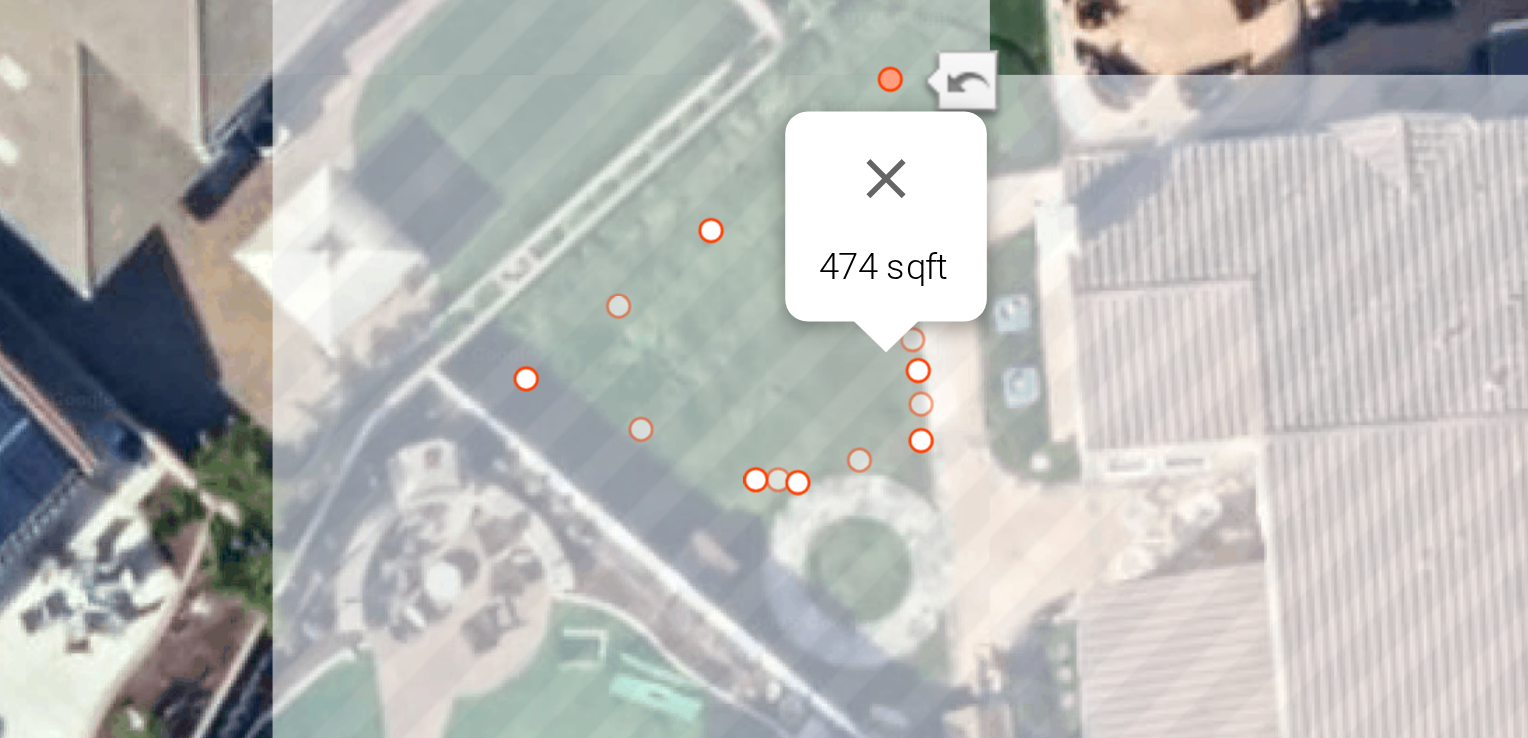 click on "474 sqft" at bounding box center (764, 397) 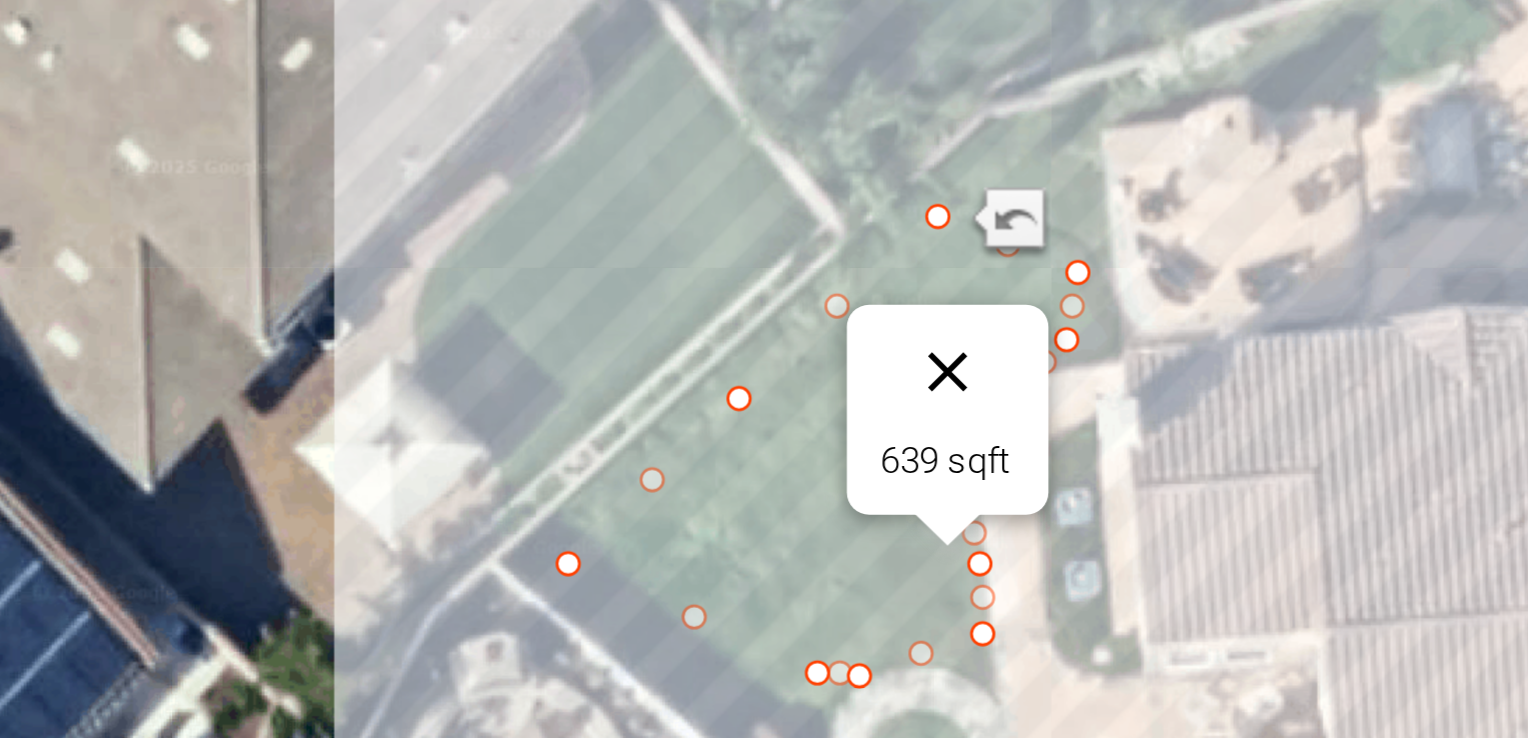 click at bounding box center (768, 388) 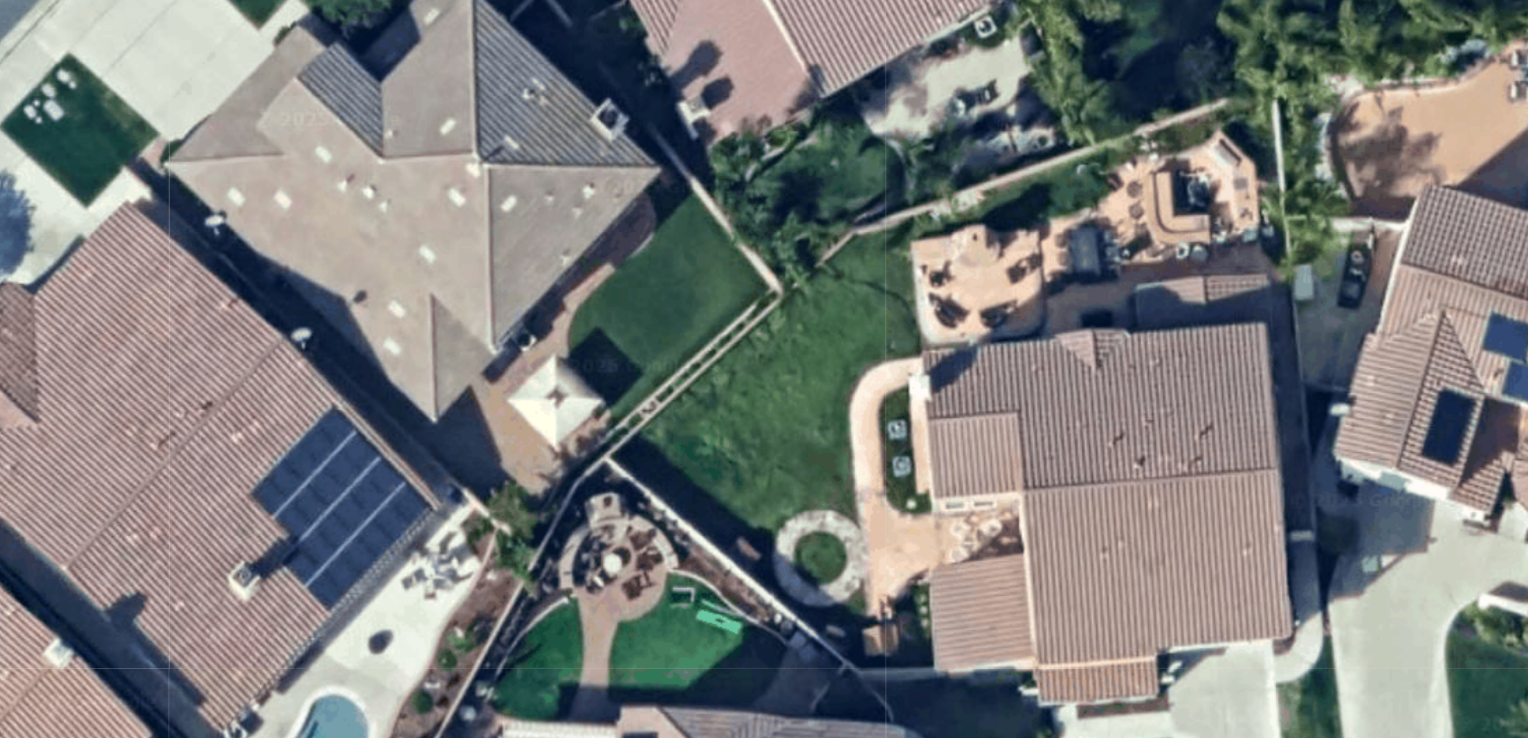 click at bounding box center [764, 397] 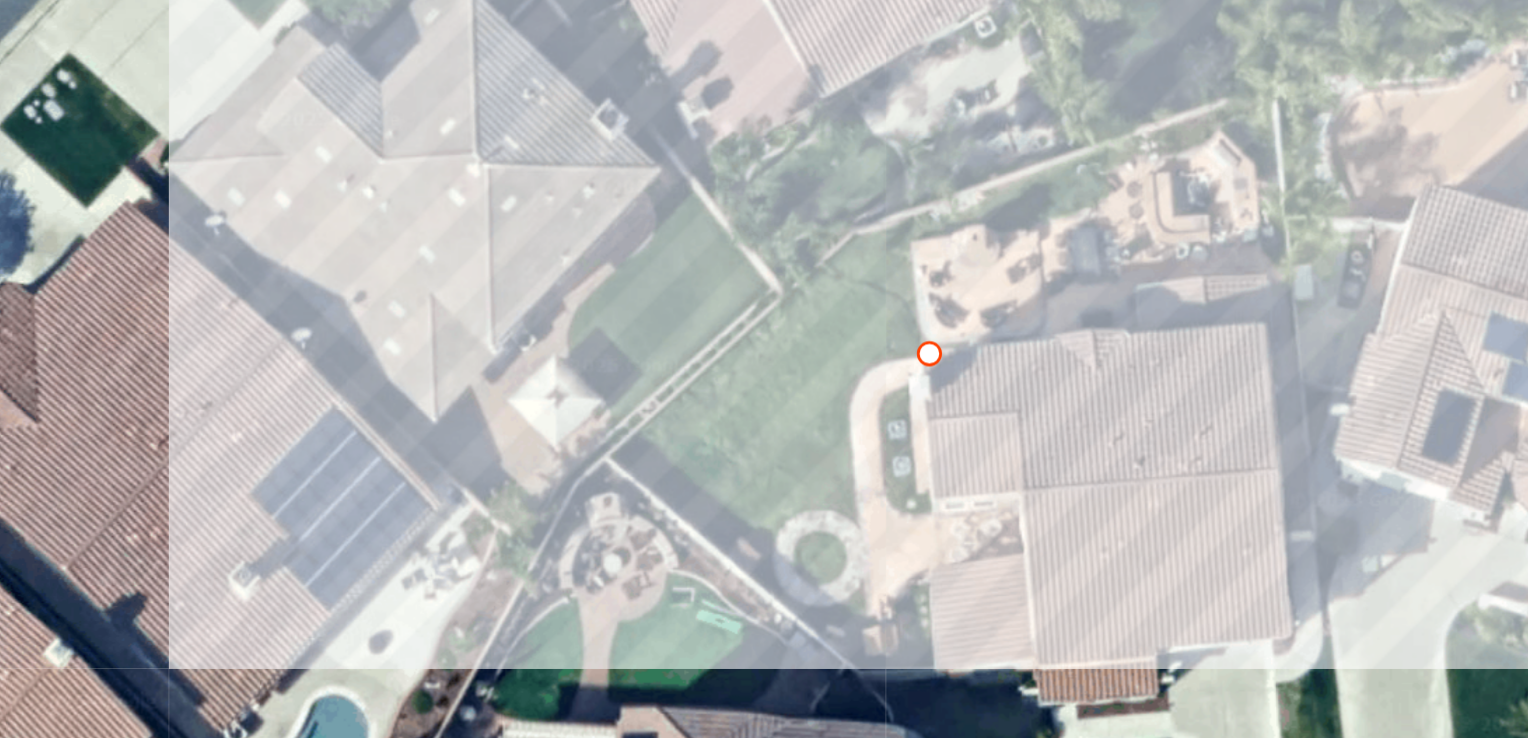click at bounding box center [764, 397] 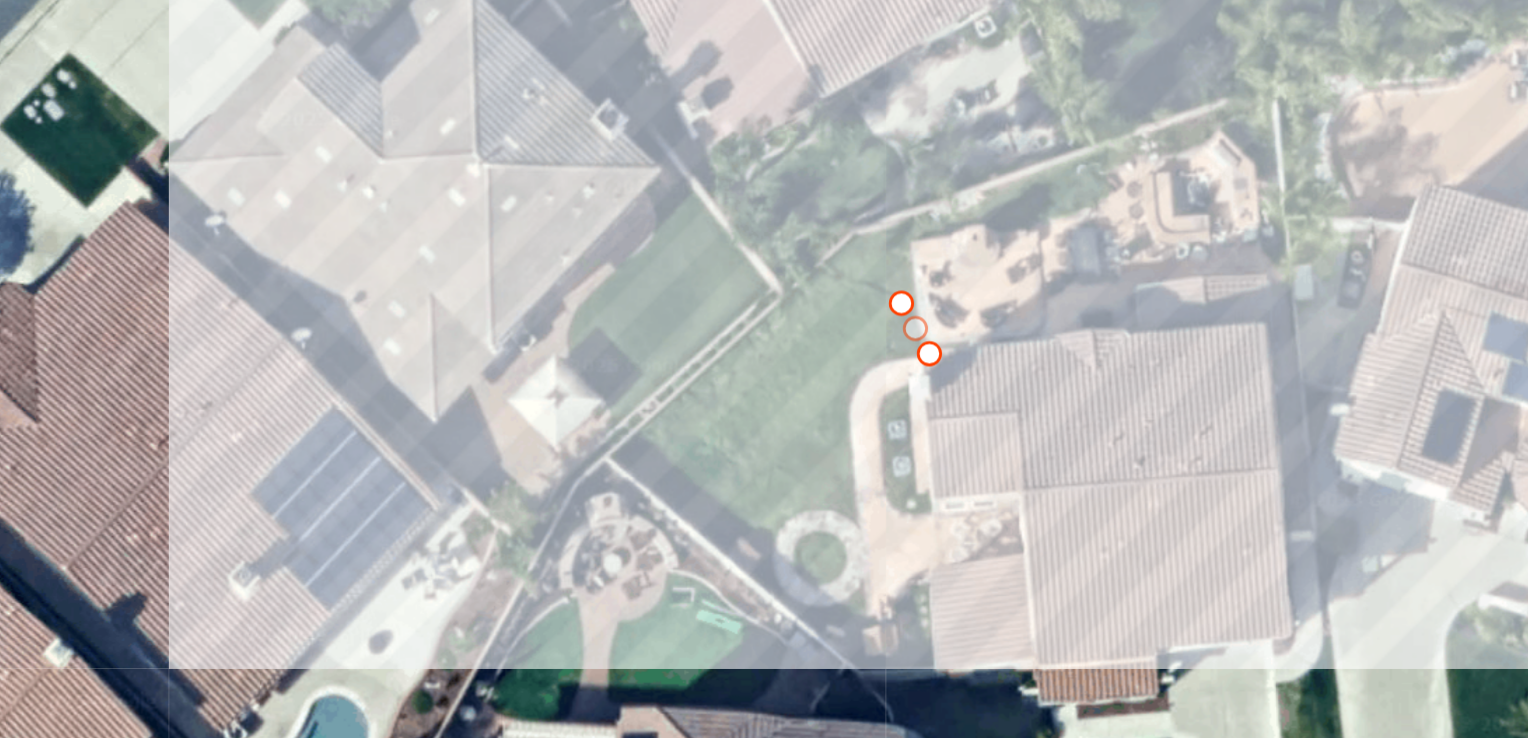 click at bounding box center (764, 397) 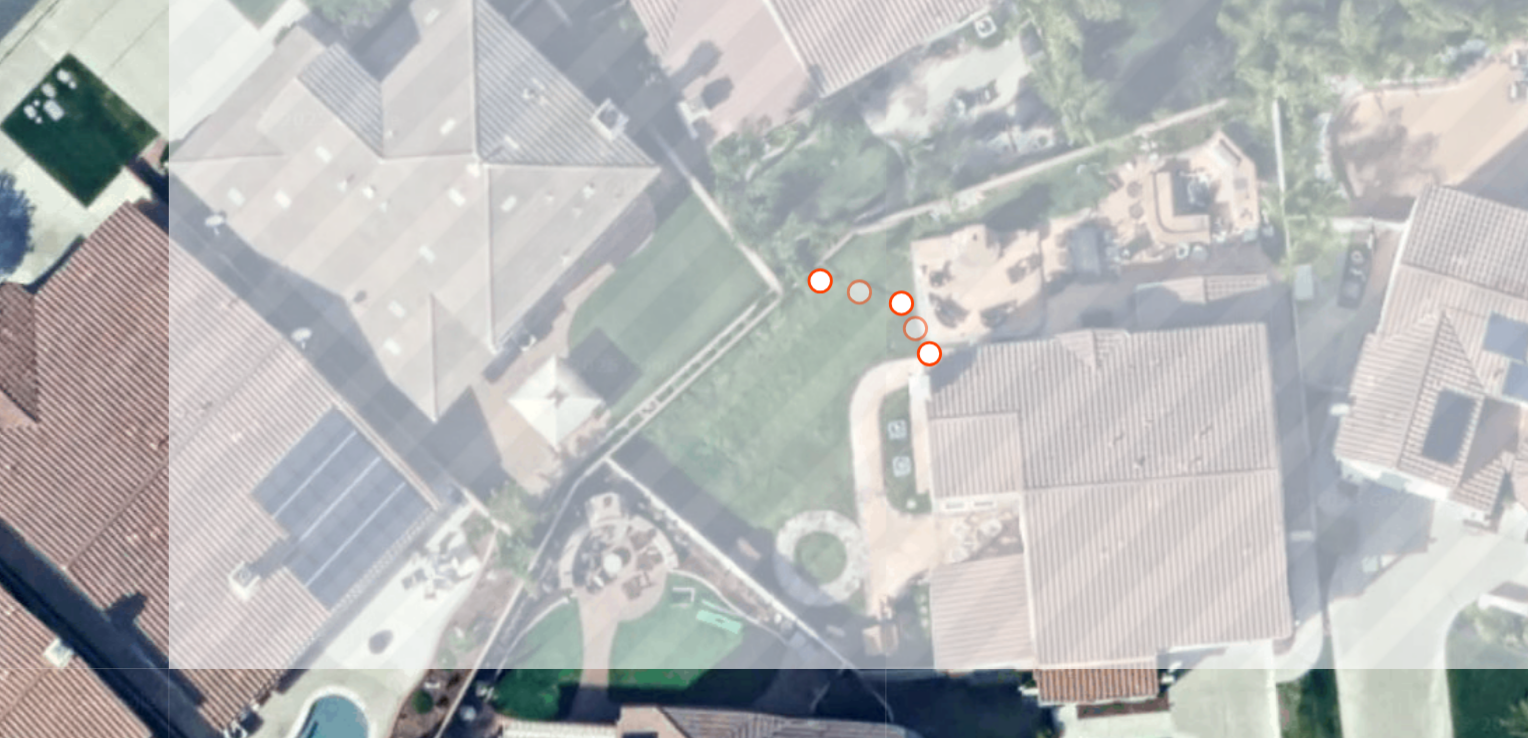 click at bounding box center (764, 397) 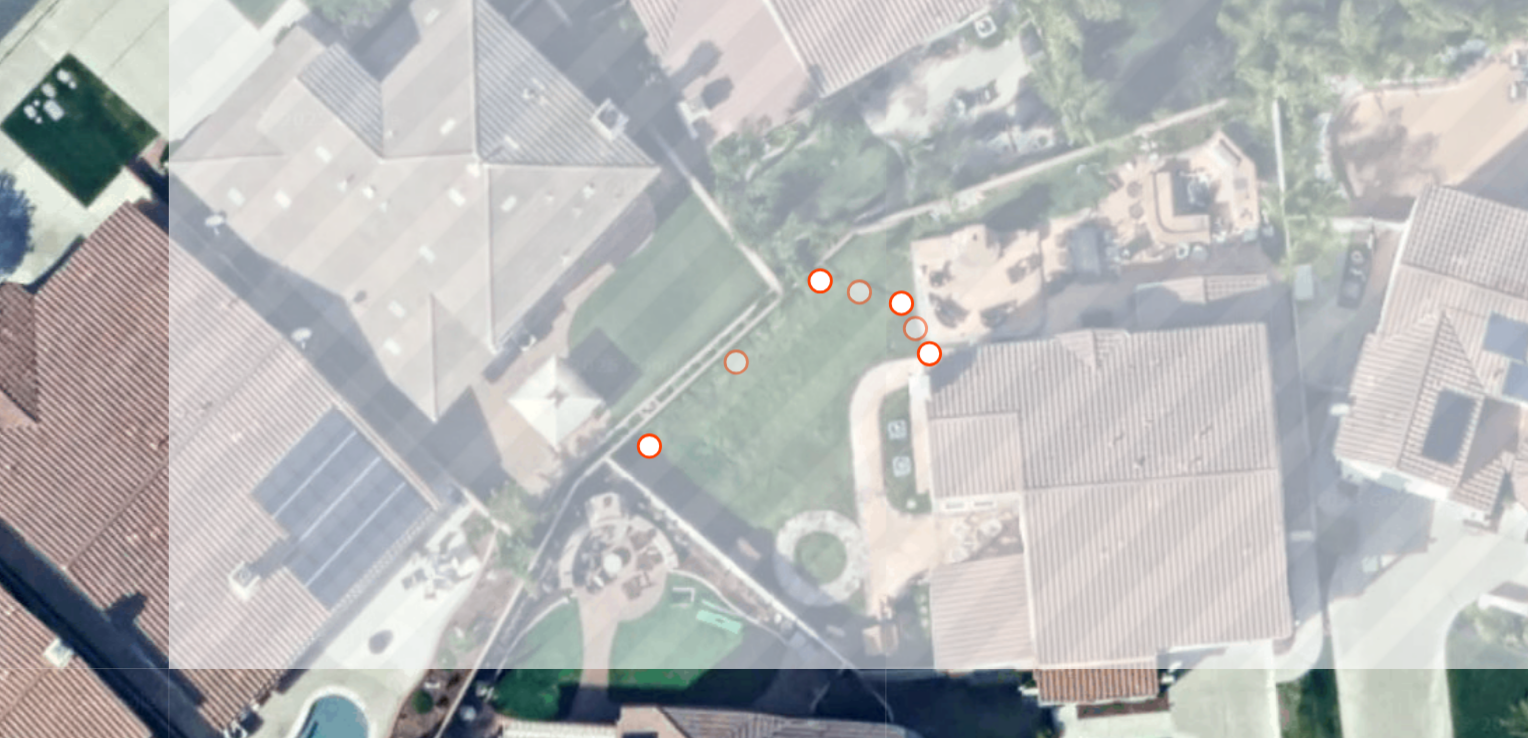 click at bounding box center (764, 397) 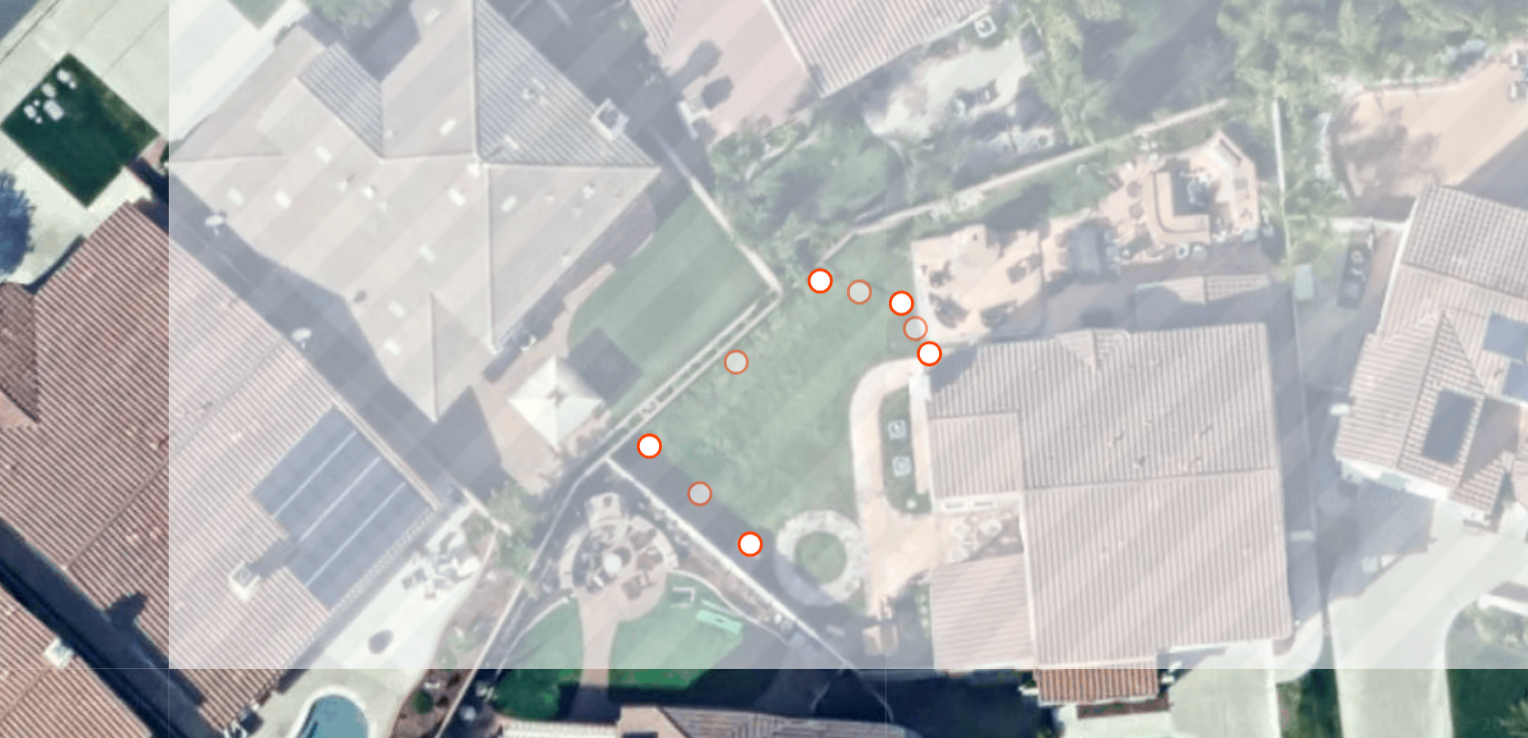 click at bounding box center [764, 397] 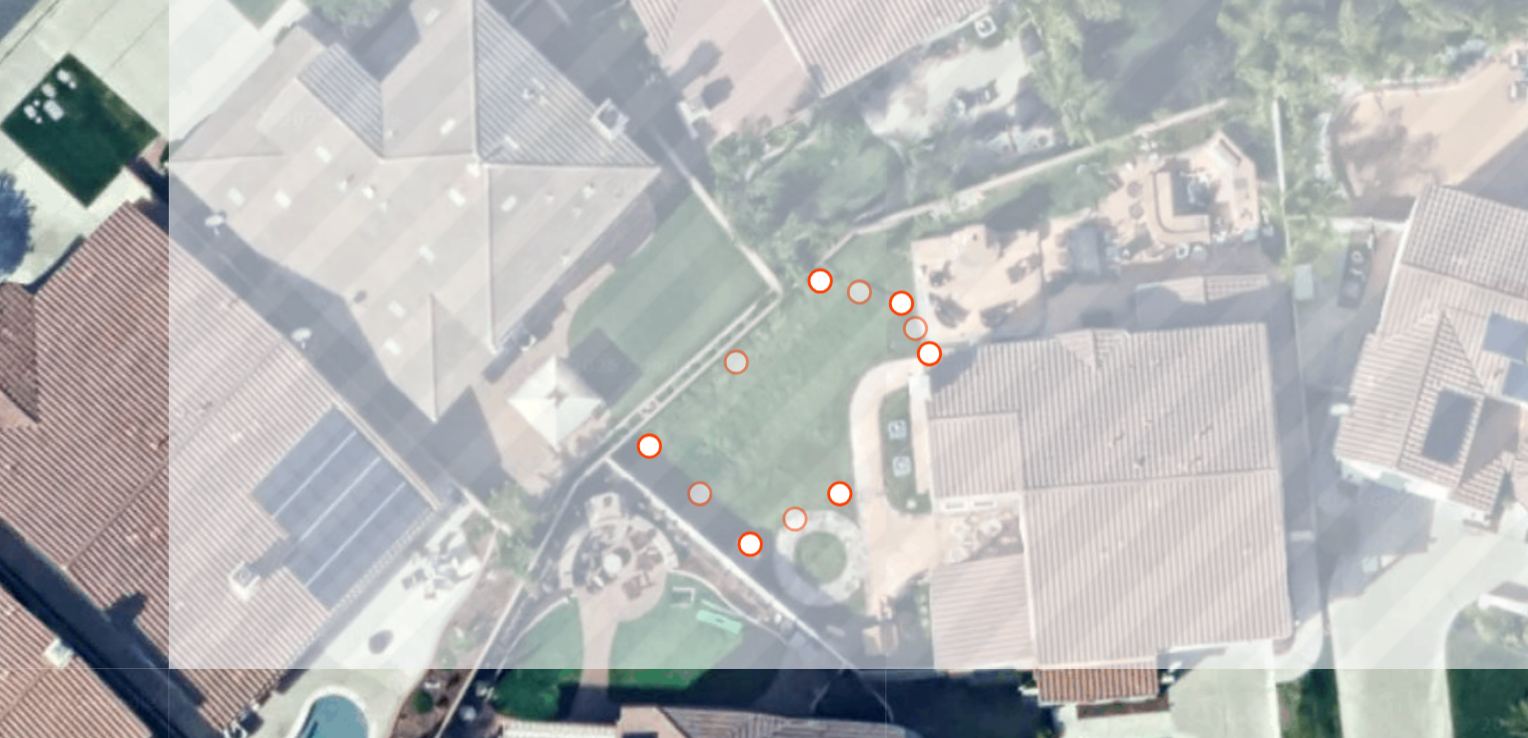 click at bounding box center [764, 397] 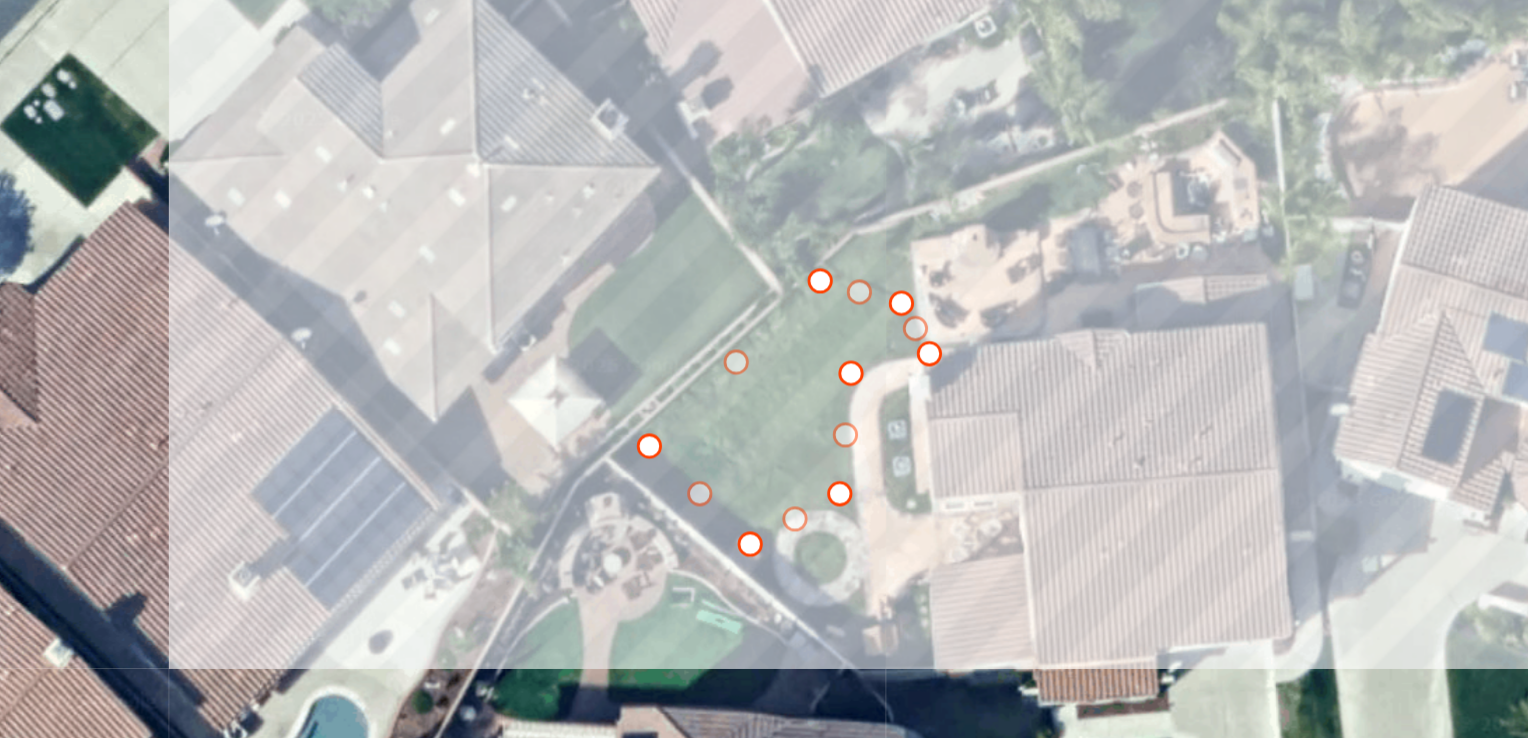 type on "743" 